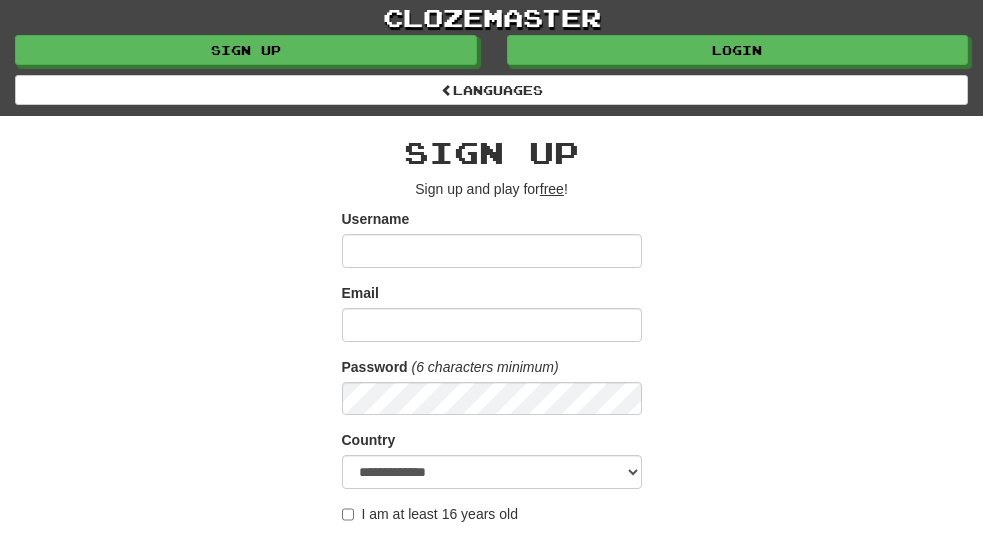 scroll, scrollTop: 0, scrollLeft: 0, axis: both 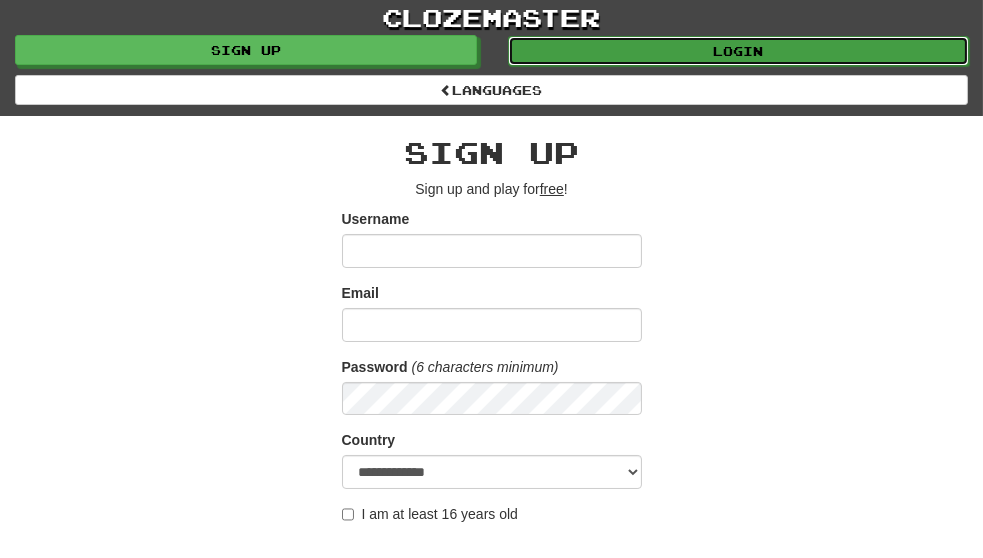 click on "Login" at bounding box center (739, 51) 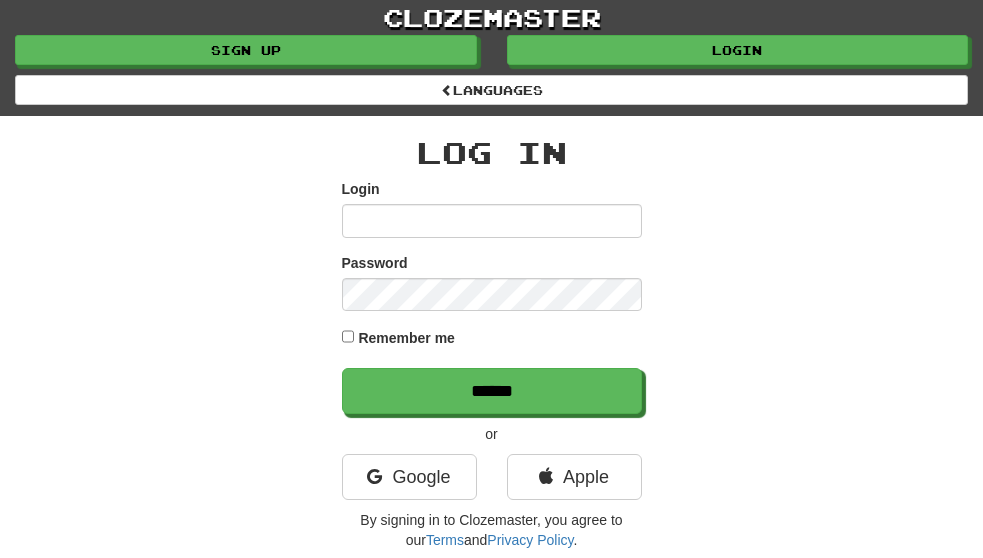 scroll, scrollTop: 0, scrollLeft: 0, axis: both 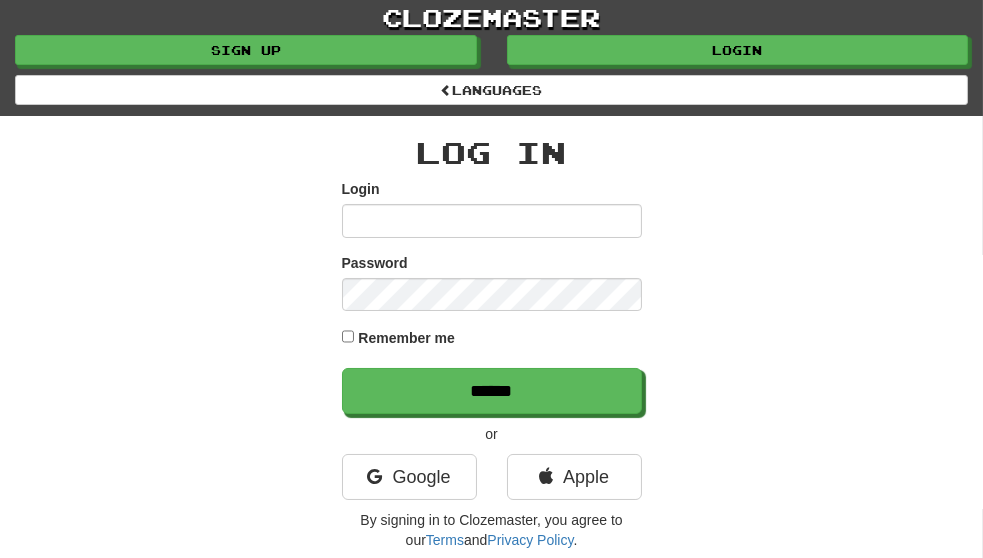 click on "Login" at bounding box center [492, 221] 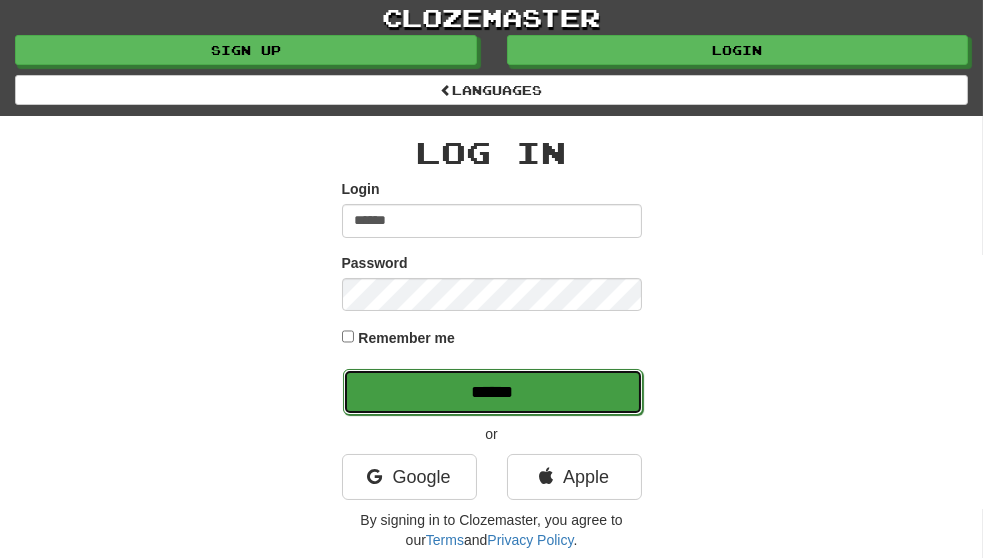 click on "******" at bounding box center (493, 392) 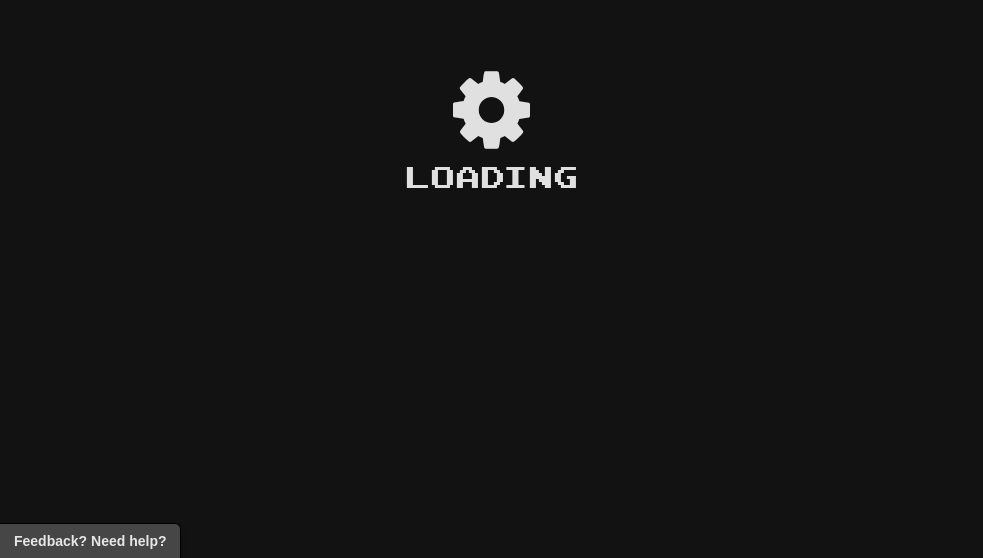 scroll, scrollTop: 0, scrollLeft: 0, axis: both 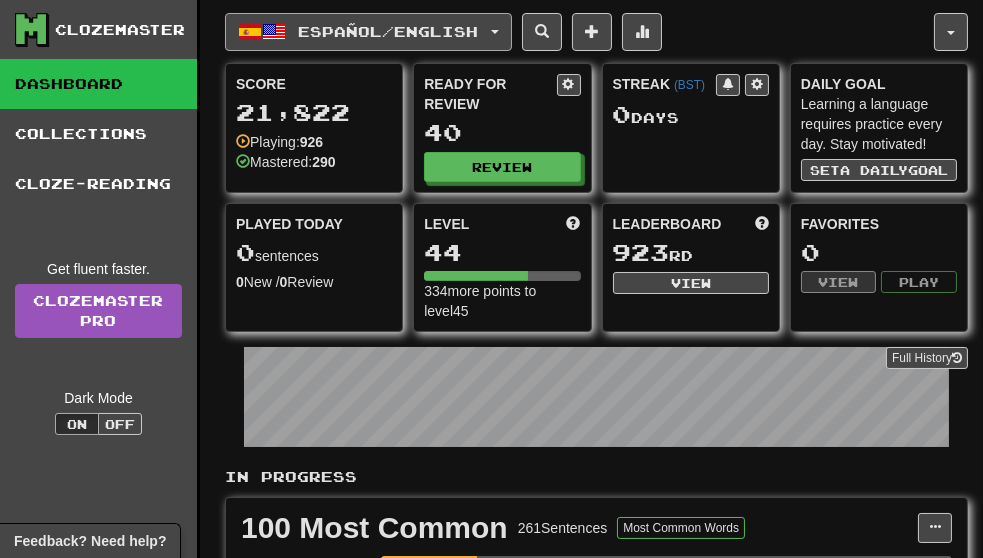 click on "Español  /  English" at bounding box center (389, 31) 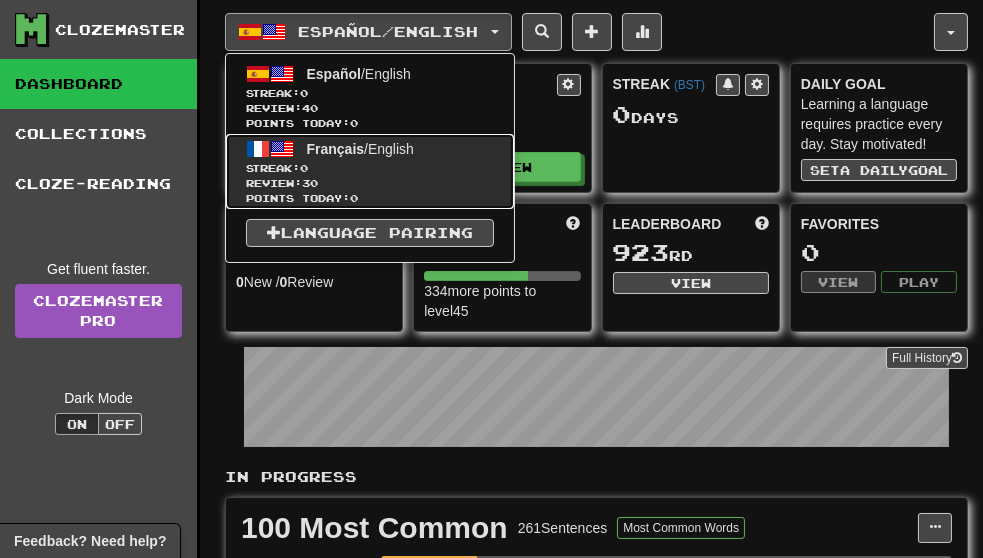 click on "Streak:  0" at bounding box center (370, 168) 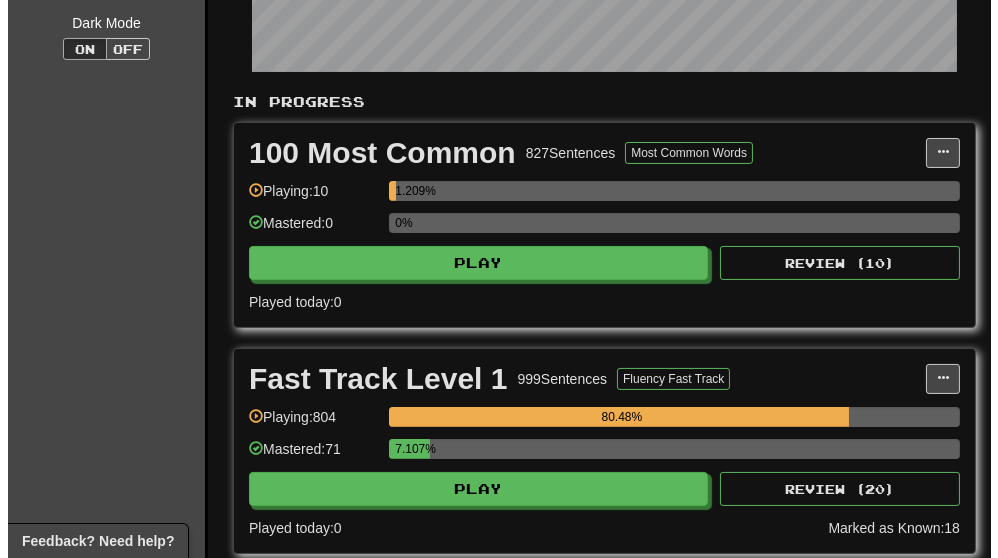 scroll, scrollTop: 408, scrollLeft: 0, axis: vertical 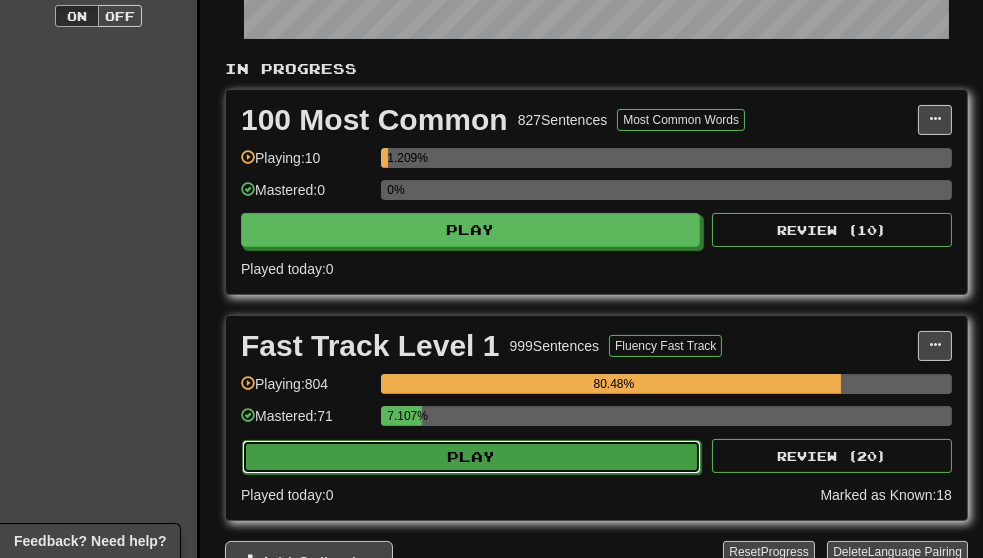 click on "Play" at bounding box center (471, 457) 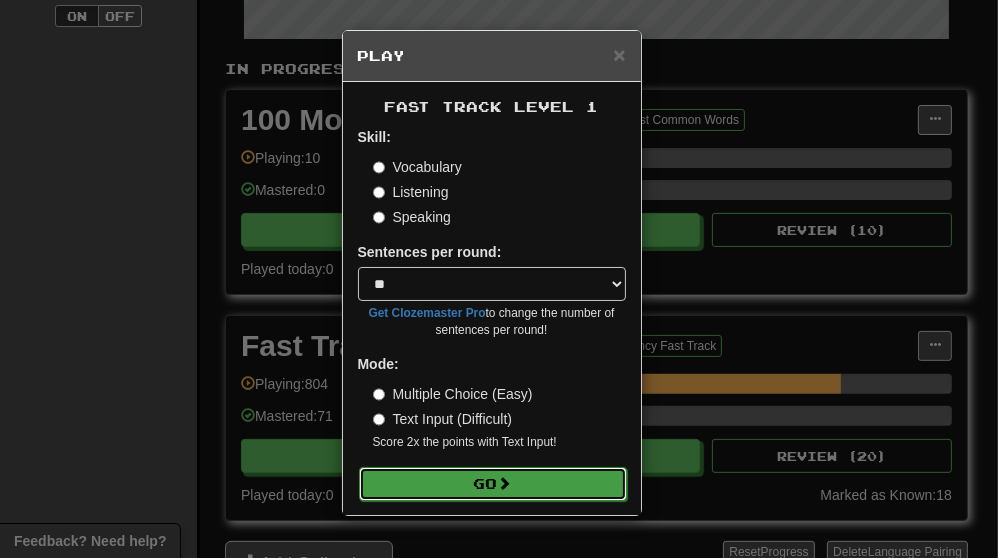 click at bounding box center [505, 483] 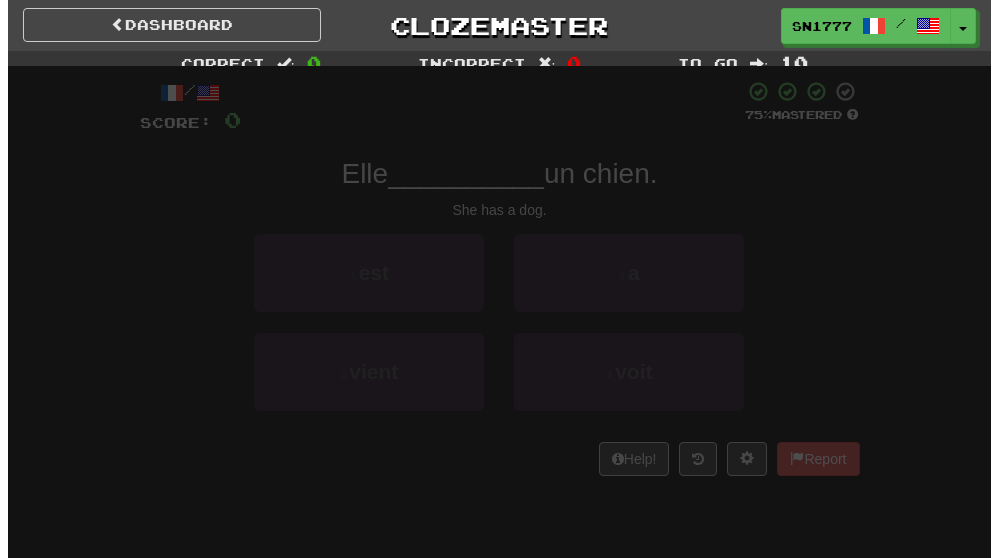 scroll, scrollTop: 0, scrollLeft: 0, axis: both 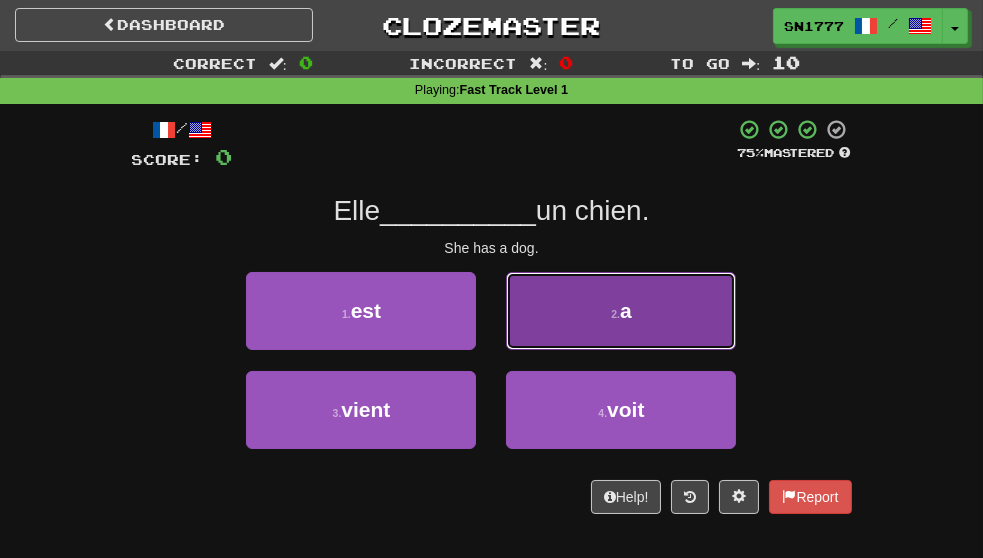 click on "2 .  a" at bounding box center [621, 311] 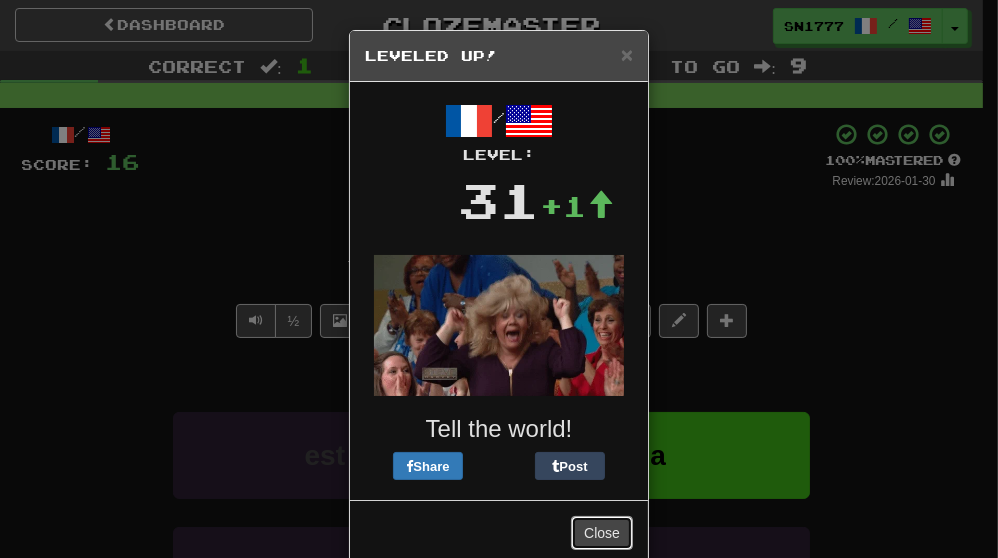 click on "Close" at bounding box center (602, 533) 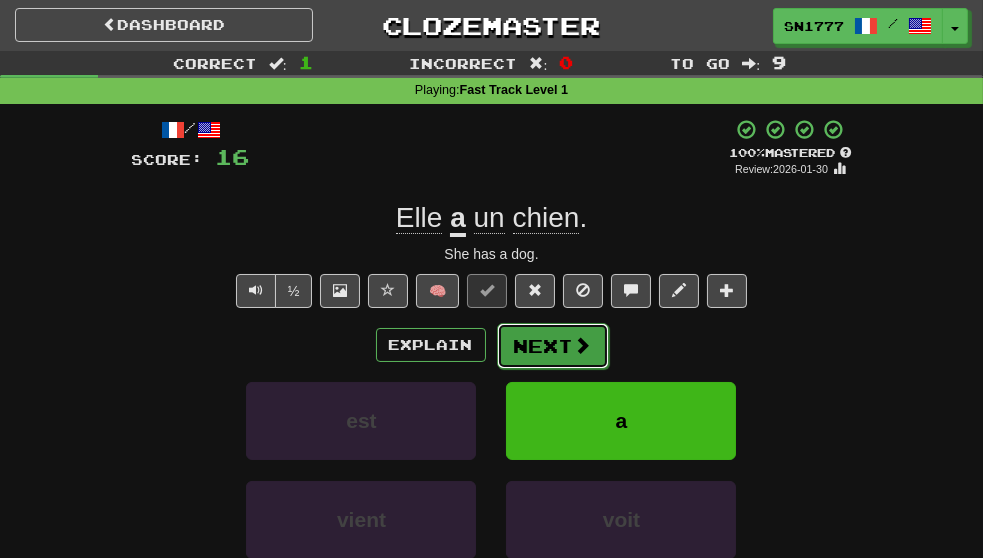 click on "Next" at bounding box center [553, 346] 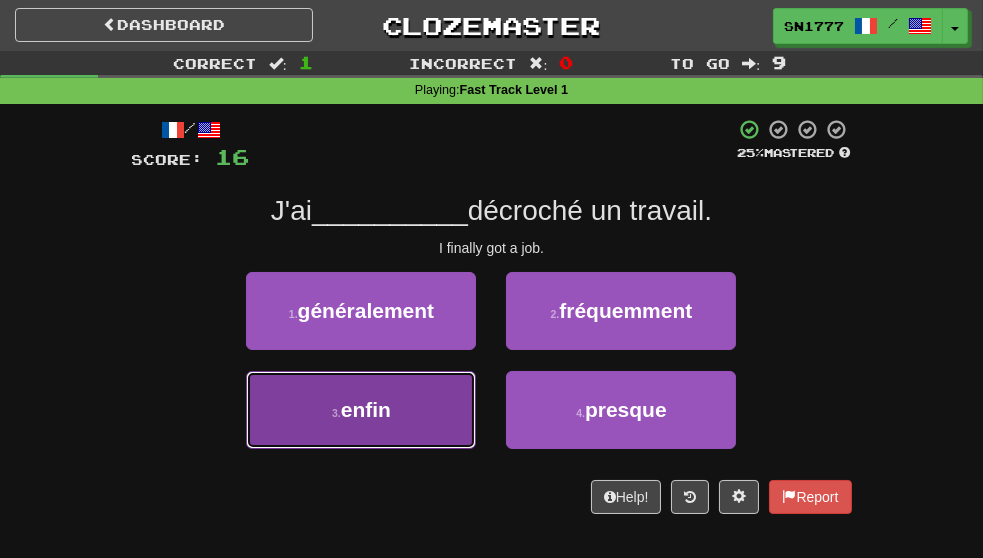 click on "3 .  enfin" at bounding box center [361, 410] 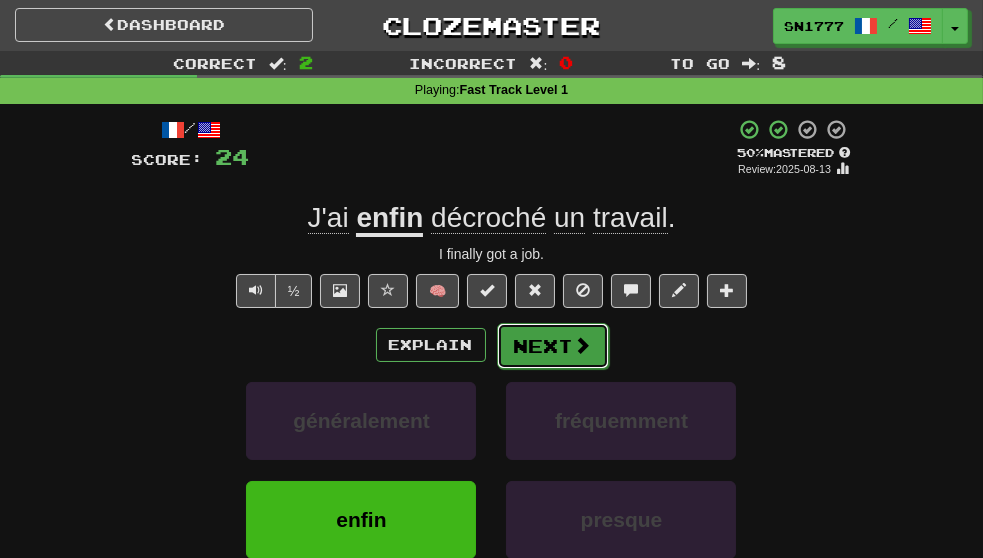 click on "Next" at bounding box center [553, 346] 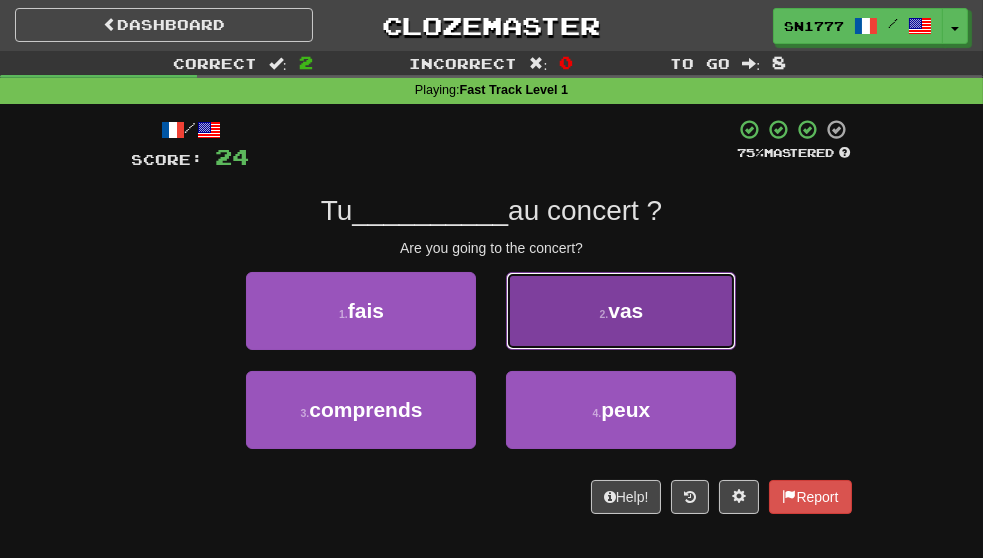 click on "2 .  vas" at bounding box center (621, 311) 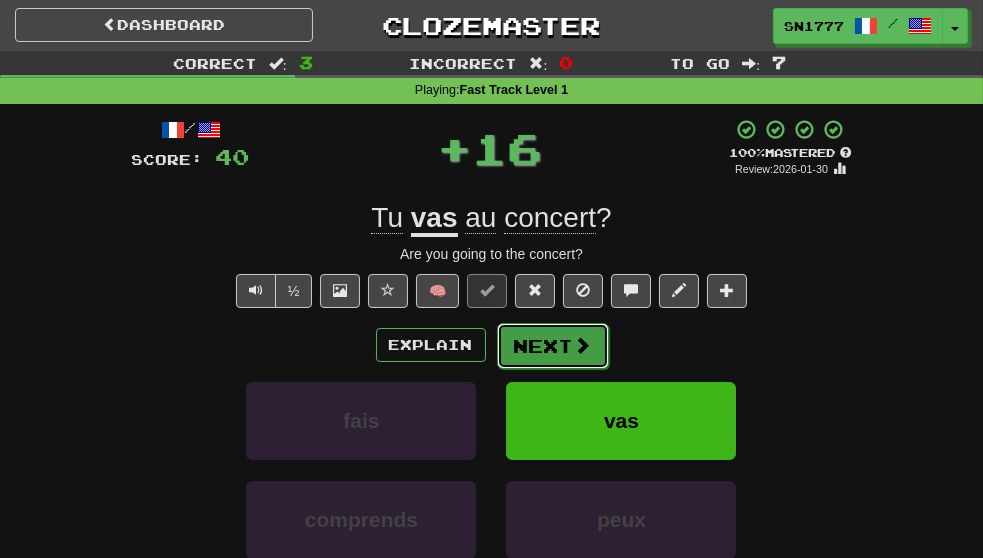 click on "Next" at bounding box center [553, 346] 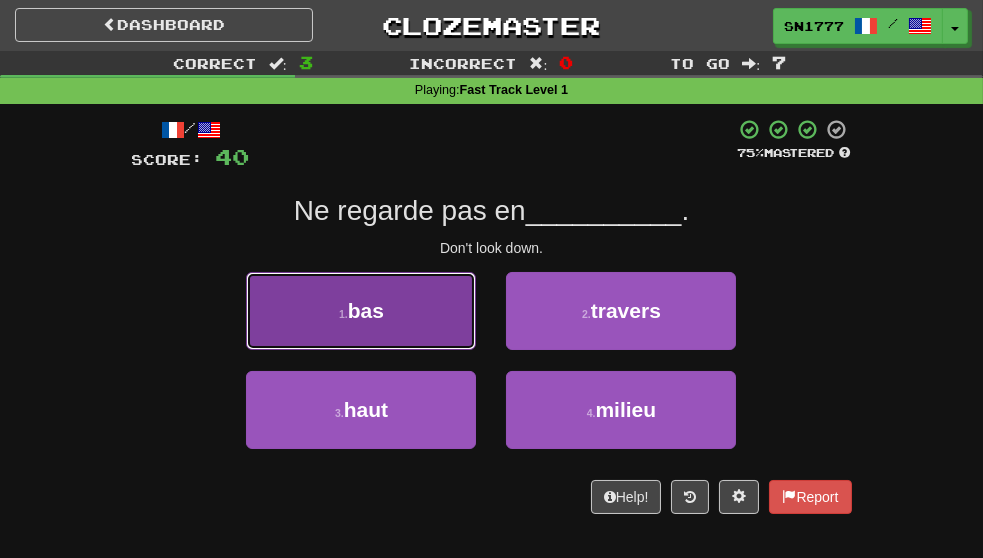 click on "1 .  bas" at bounding box center (361, 311) 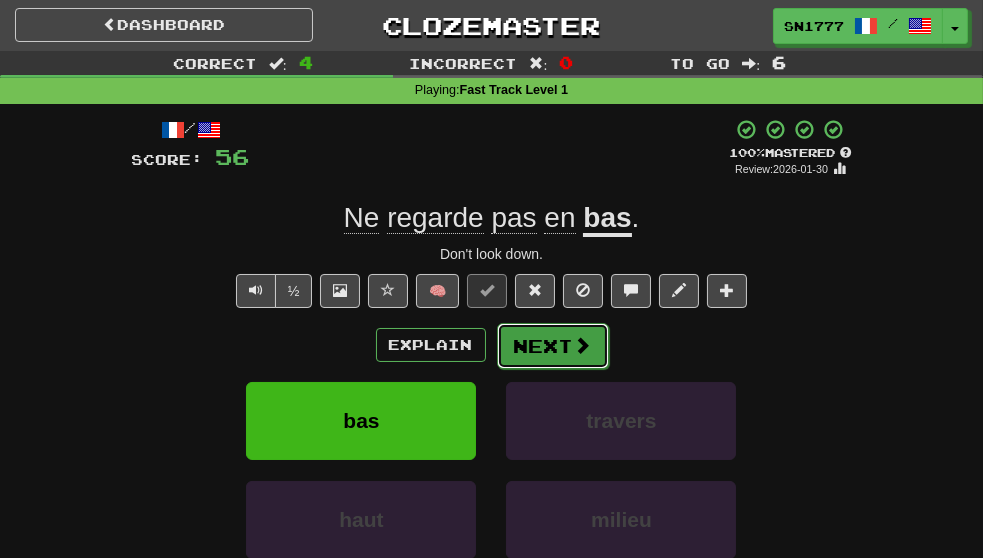 click on "Next" at bounding box center [553, 346] 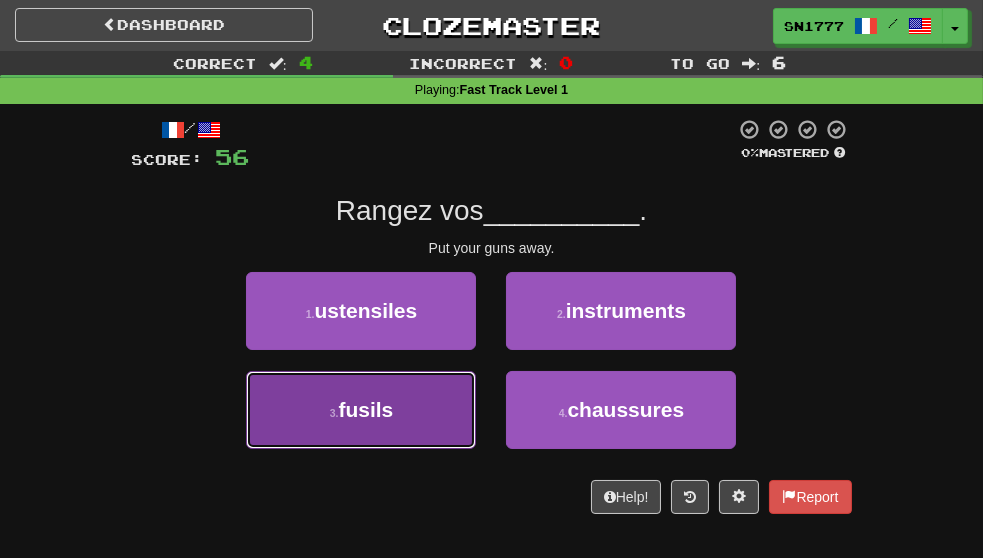 click on "3 .  fusils" at bounding box center (361, 410) 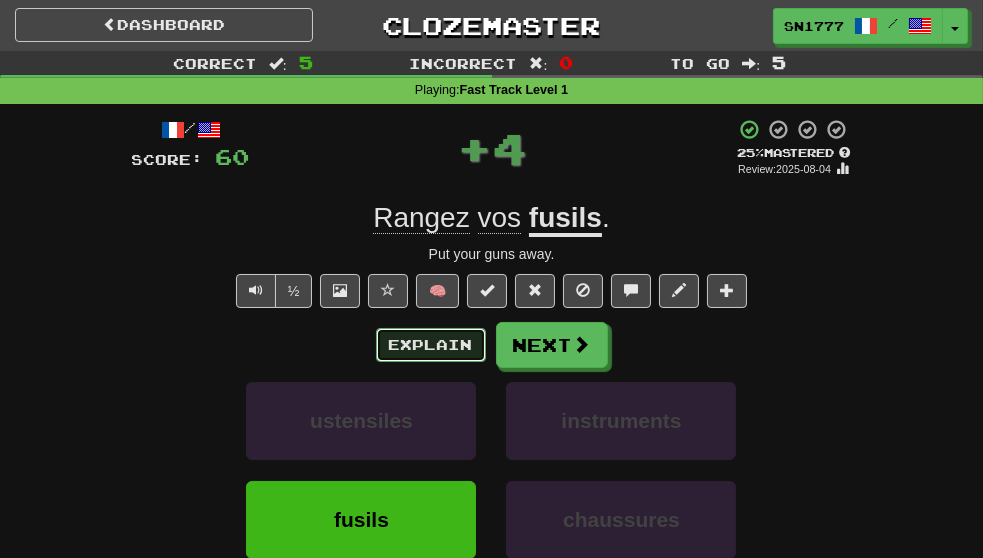 click on "Explain" at bounding box center (431, 345) 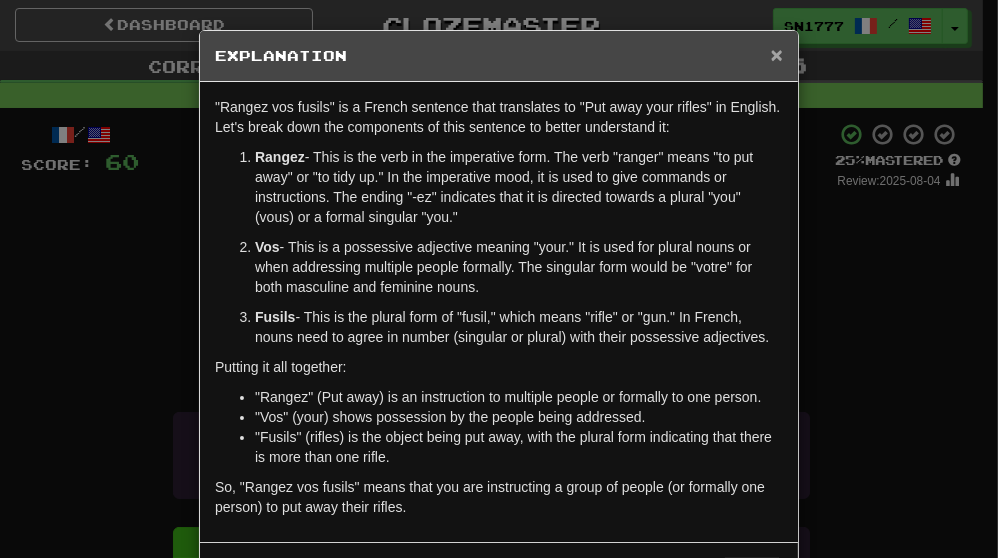 click on "×" at bounding box center [777, 54] 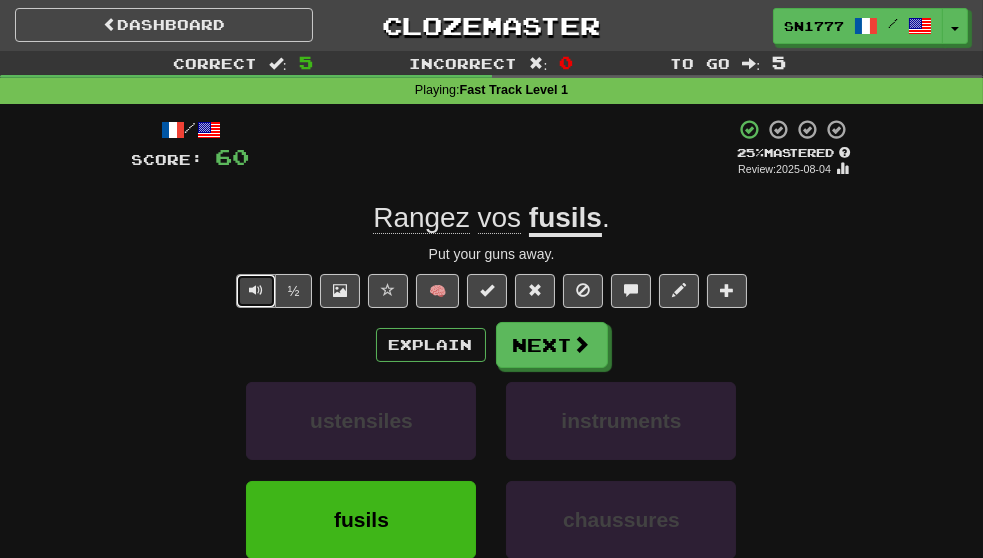 click at bounding box center [256, 290] 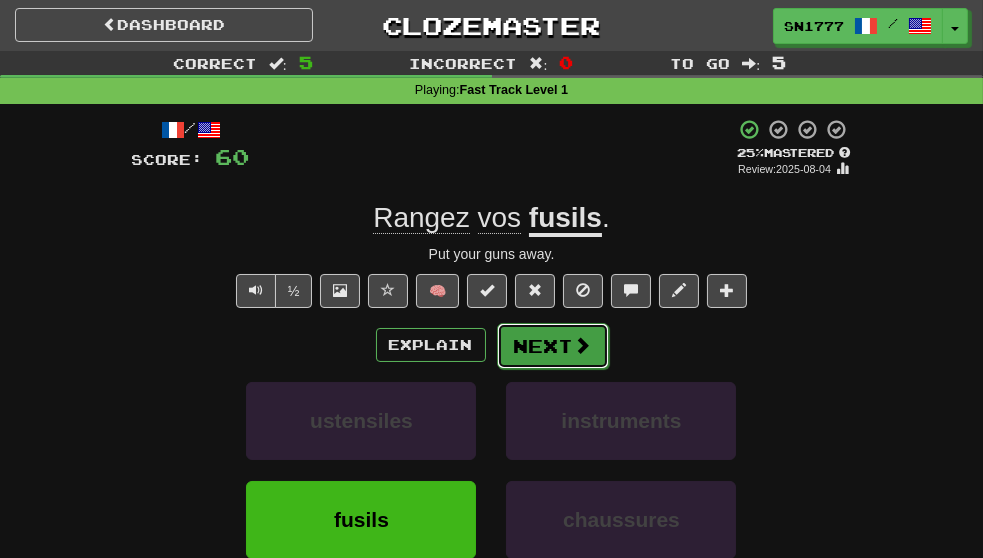 click at bounding box center [583, 345] 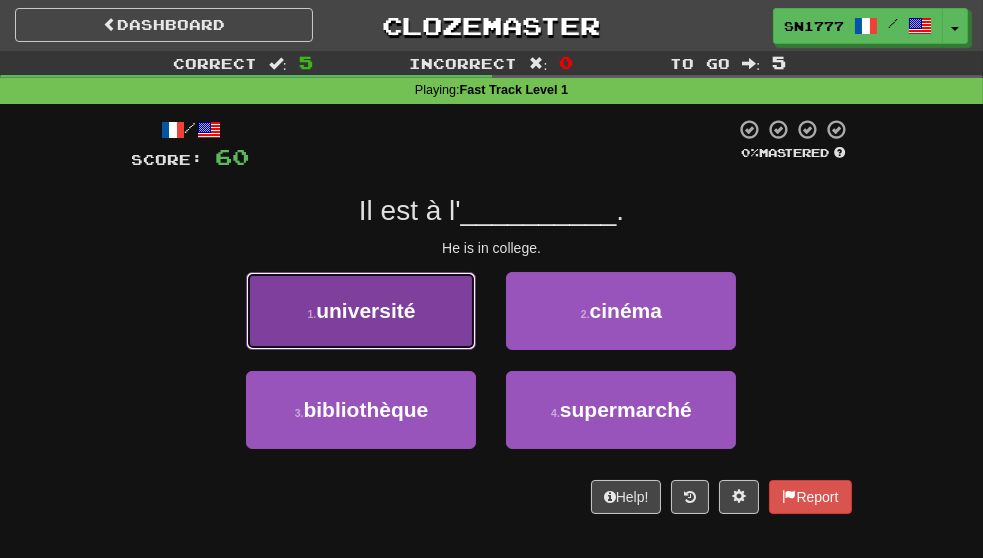click on "1 .  université" at bounding box center (361, 311) 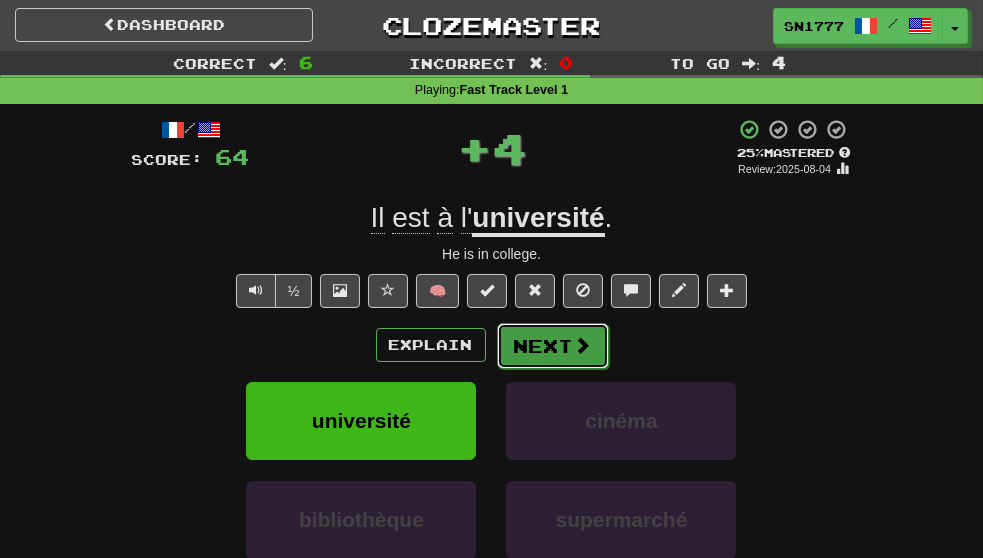 click on "Next" at bounding box center [553, 346] 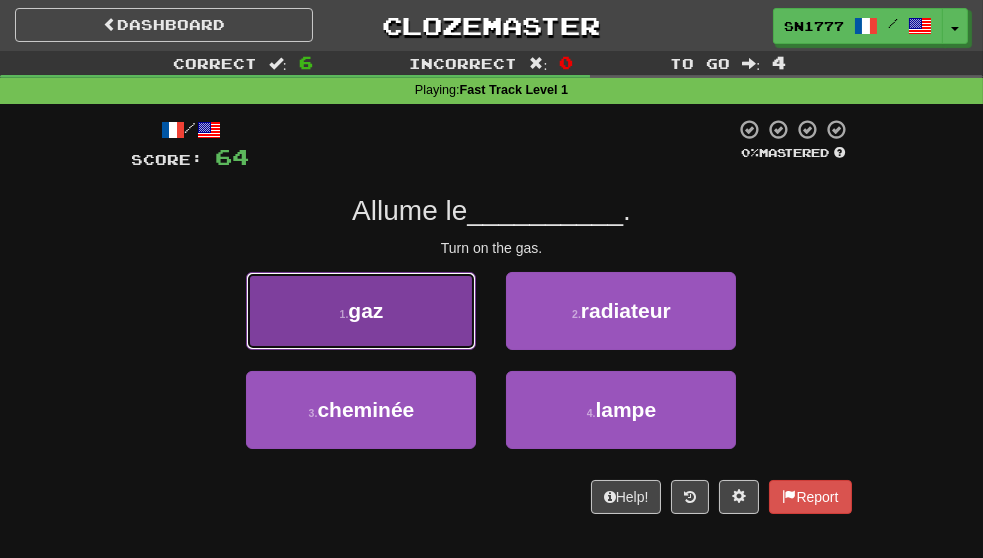 click on "1 .  gaz" at bounding box center (361, 311) 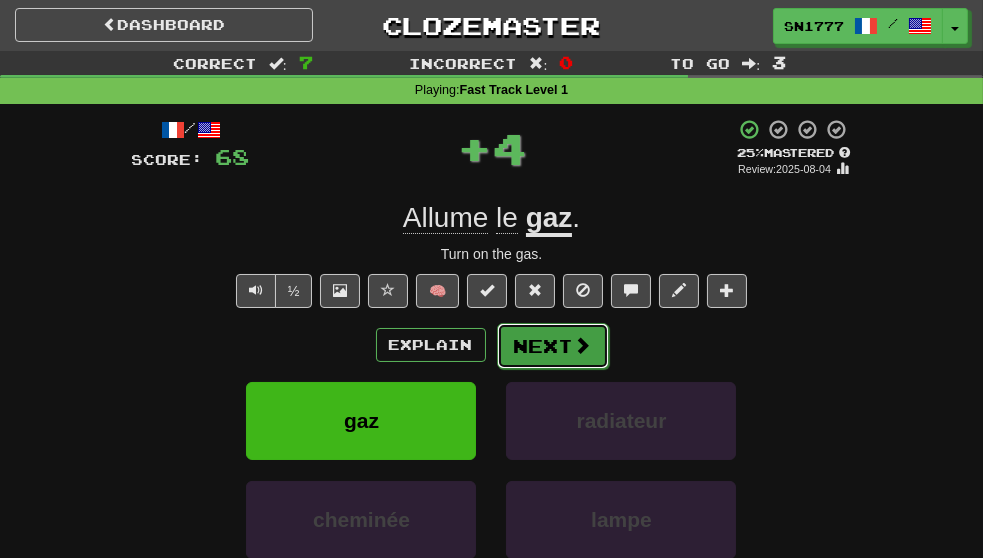 click at bounding box center [583, 345] 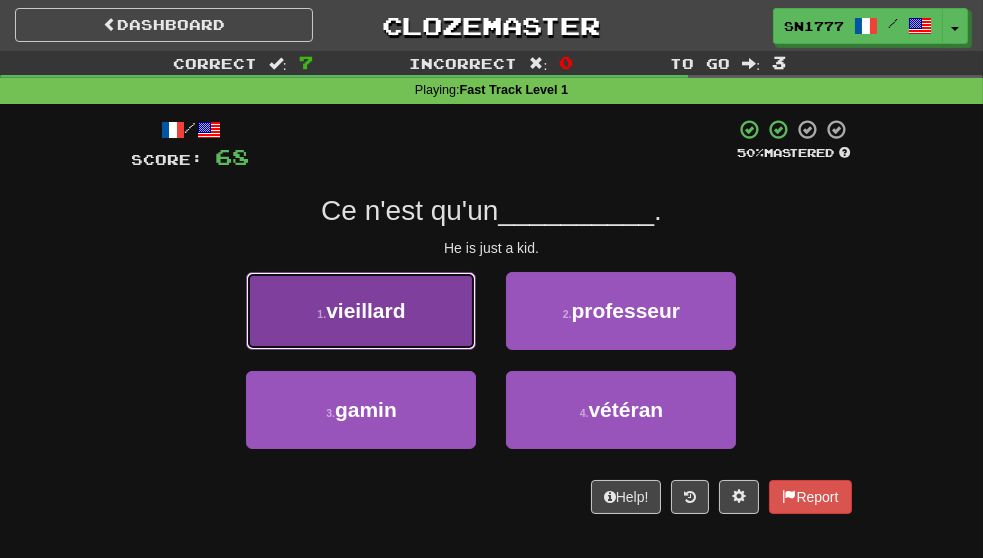 click on "1 .  vieillard" at bounding box center (361, 311) 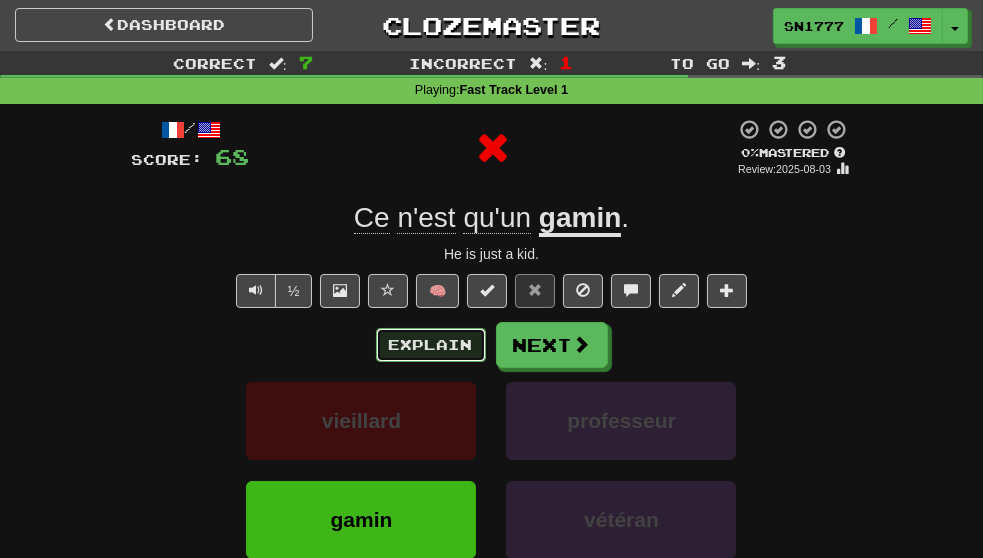 click on "Explain" at bounding box center [431, 345] 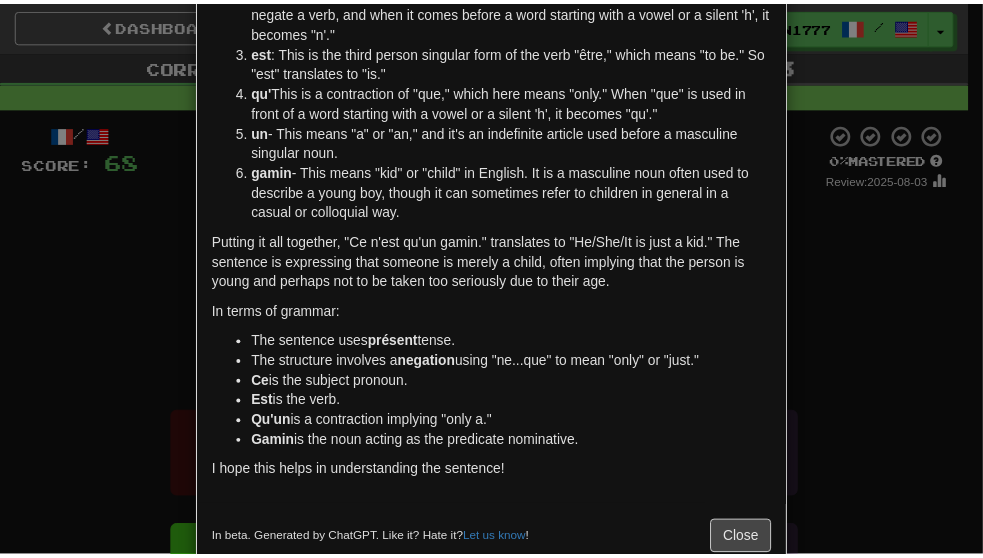scroll, scrollTop: 226, scrollLeft: 0, axis: vertical 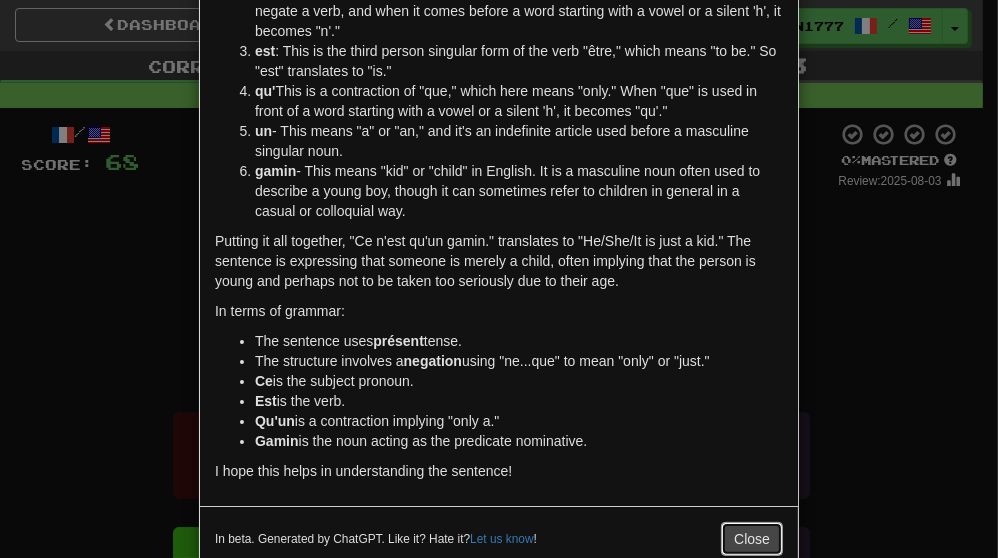 click on "Close" at bounding box center (752, 539) 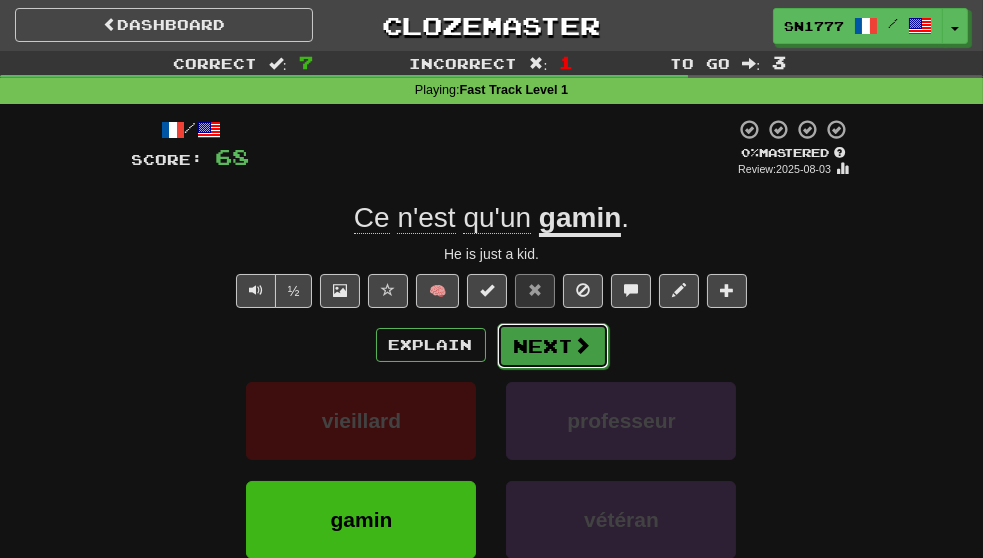 click on "Next" at bounding box center (553, 346) 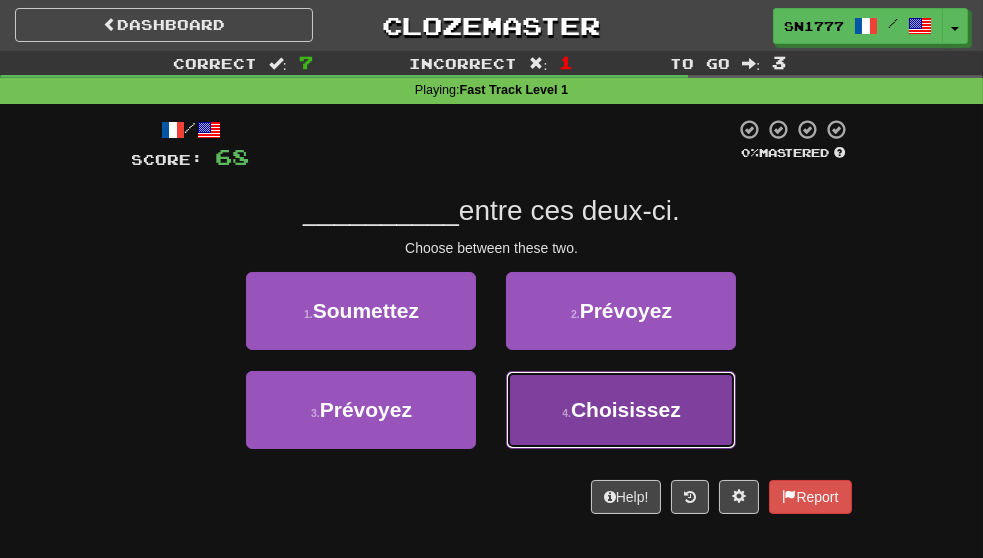 click on "Choisissez" at bounding box center [626, 409] 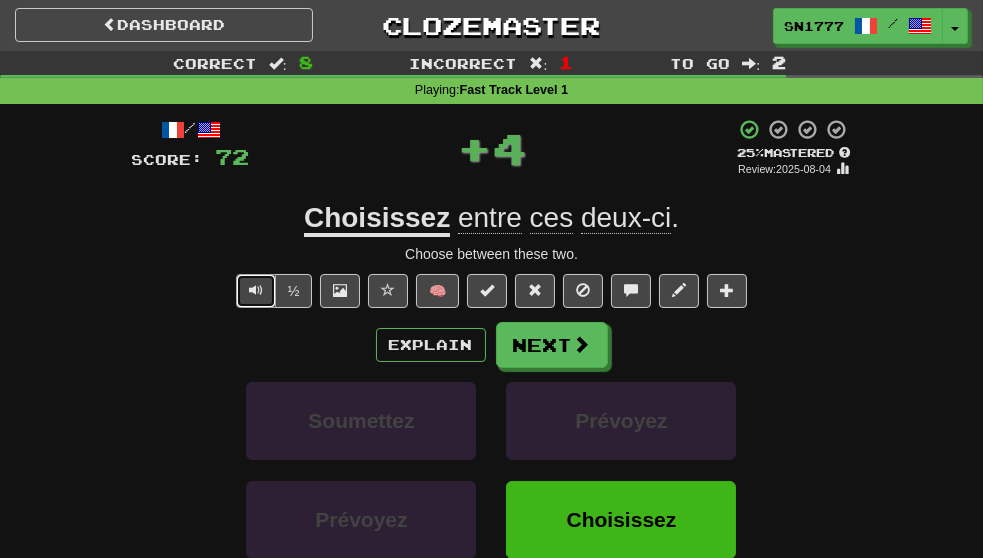 click at bounding box center [256, 291] 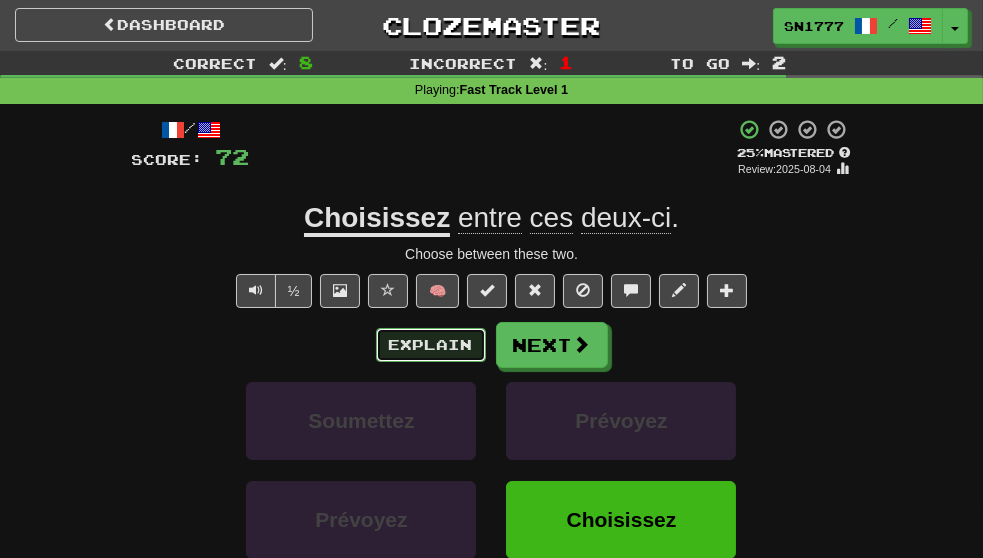 click on "Explain" at bounding box center (431, 345) 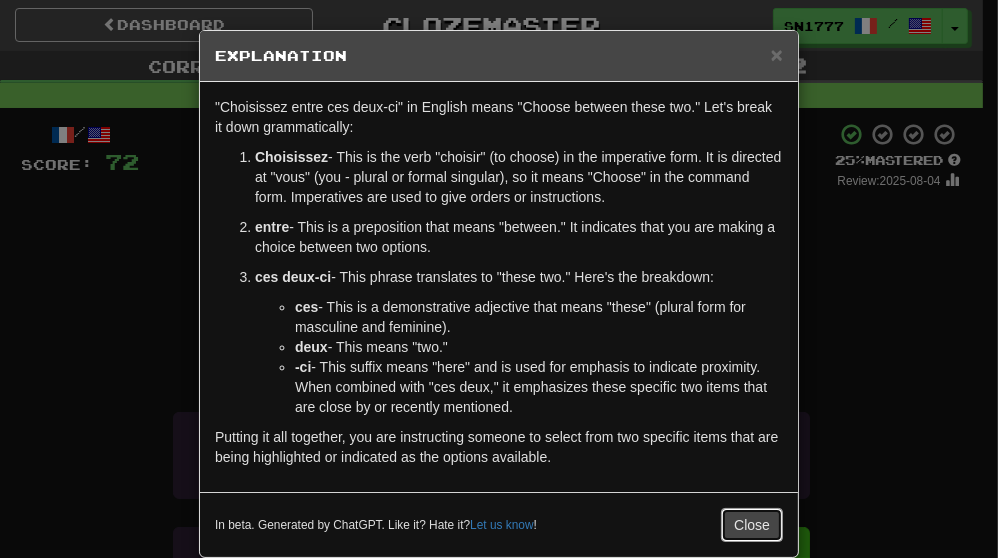 click on "Close" at bounding box center (752, 525) 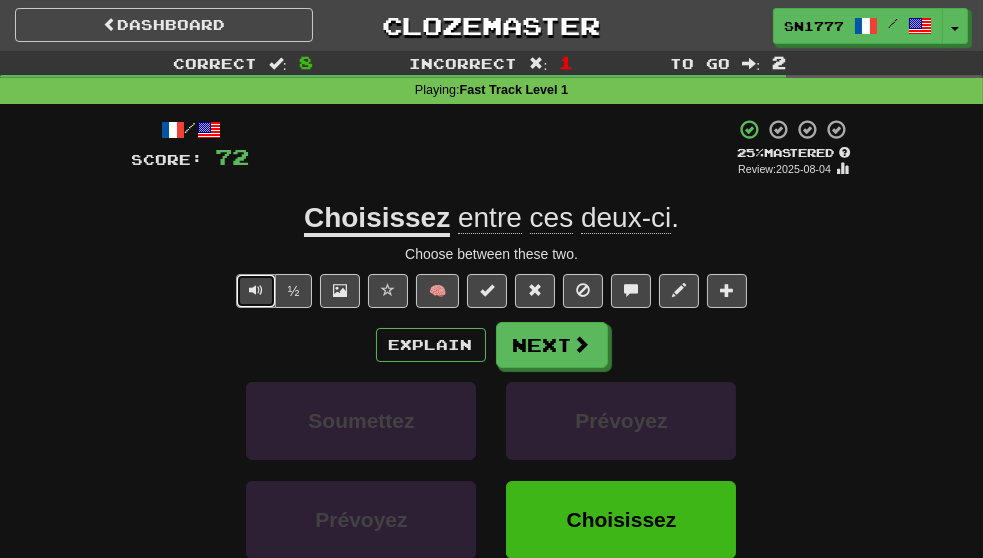 click at bounding box center (256, 290) 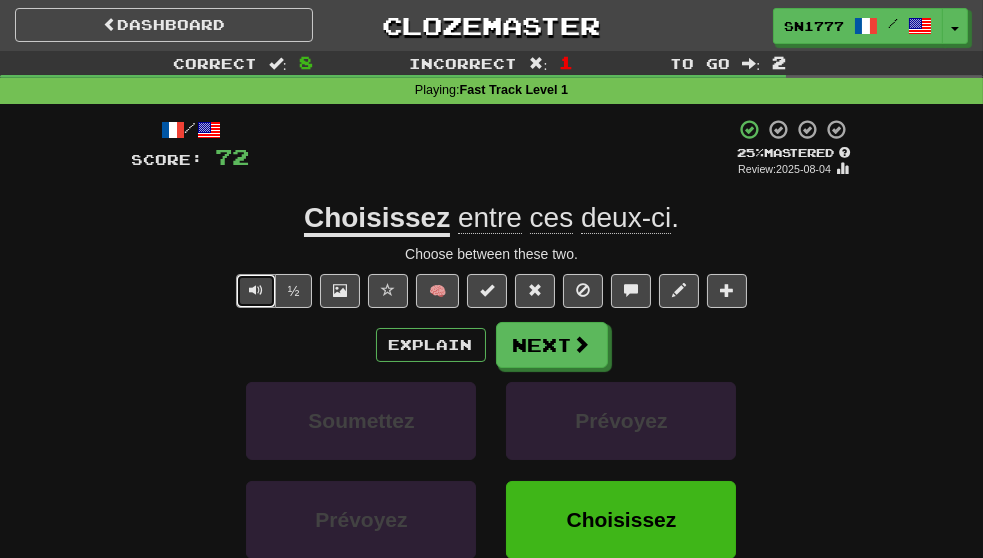 click at bounding box center [256, 291] 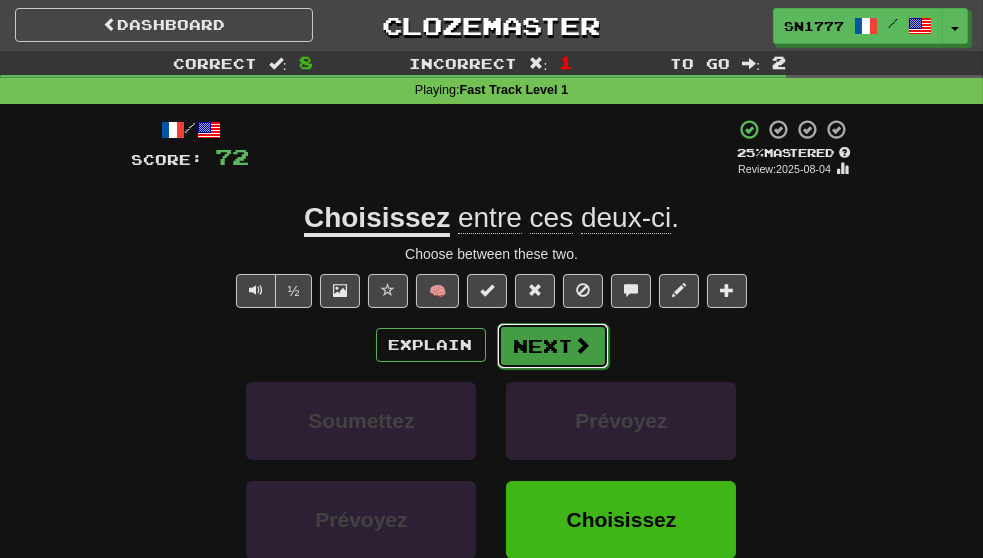 click on "Next" at bounding box center (553, 346) 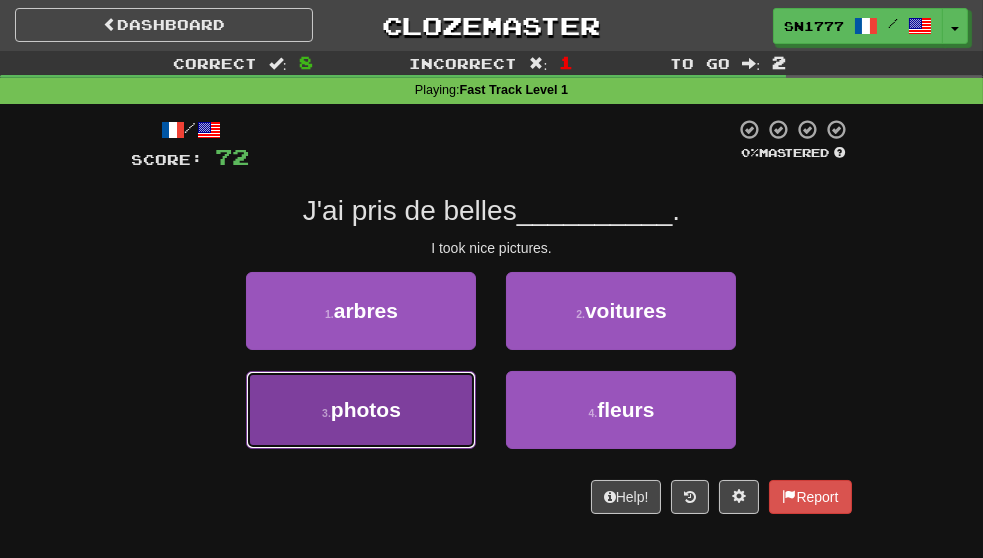 click on "3 .  photos" at bounding box center [361, 410] 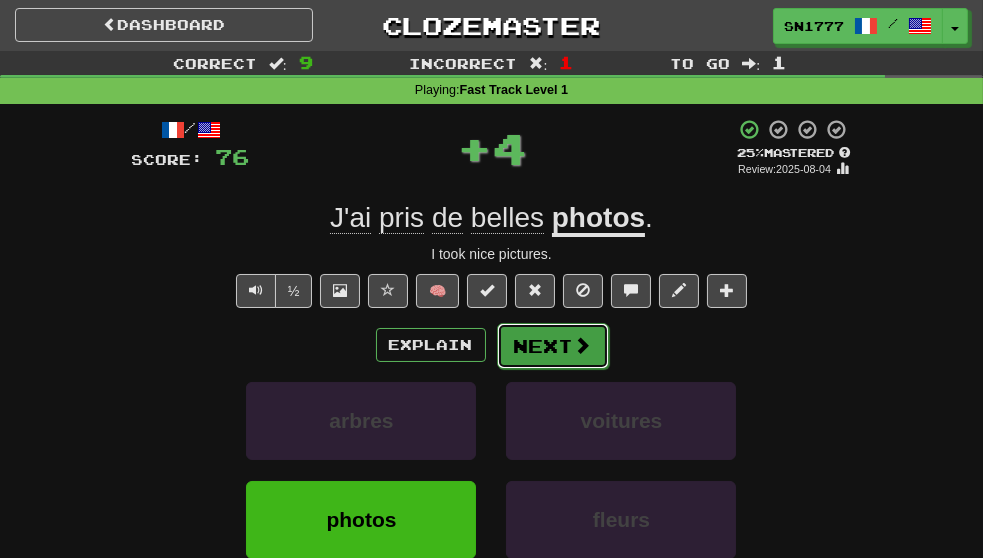click at bounding box center [583, 345] 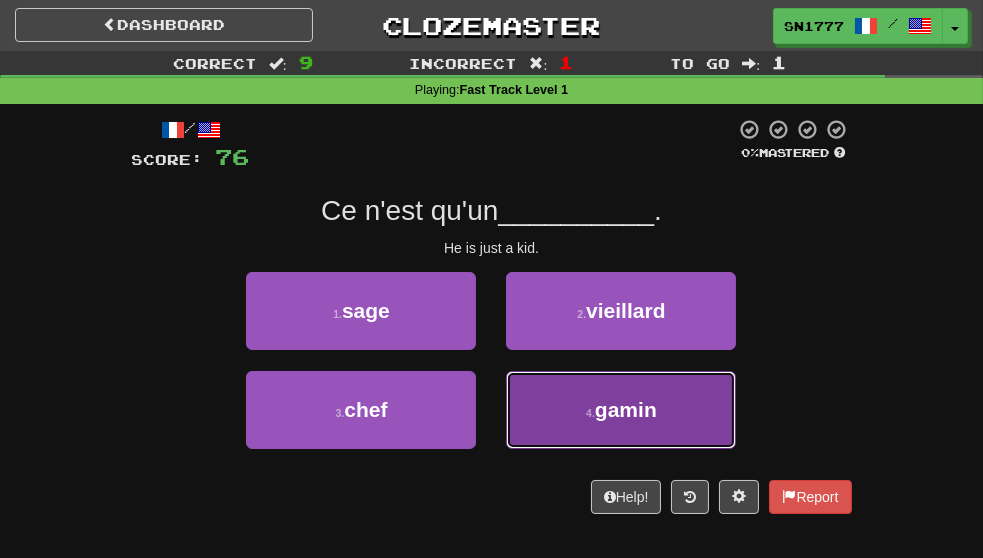 click on "4 .  gamin" at bounding box center (621, 410) 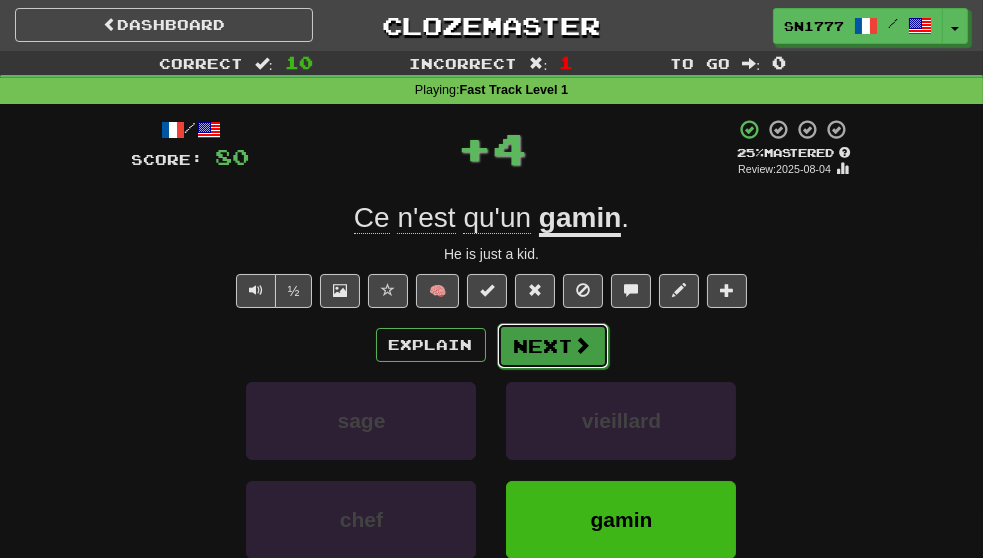 click on "Next" at bounding box center [553, 346] 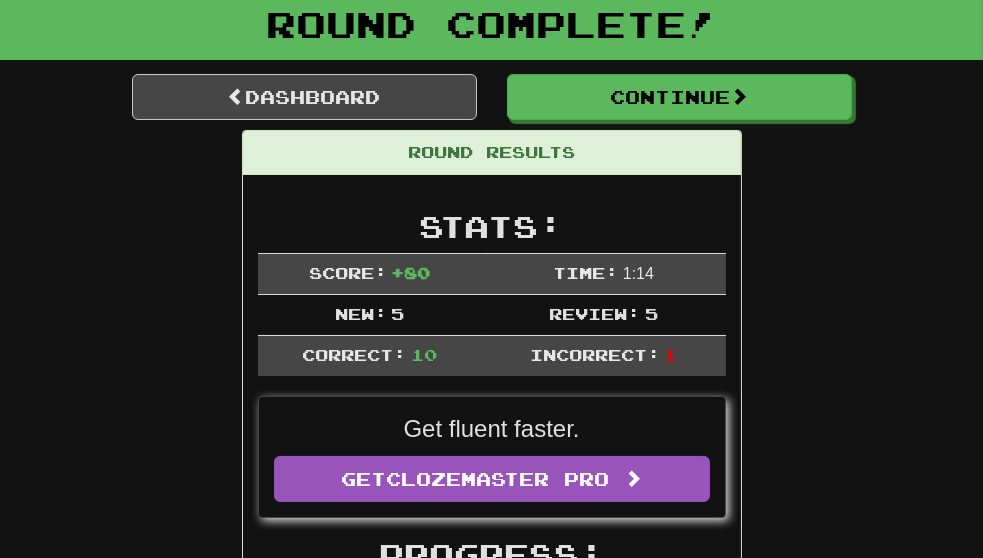 scroll, scrollTop: 116, scrollLeft: 0, axis: vertical 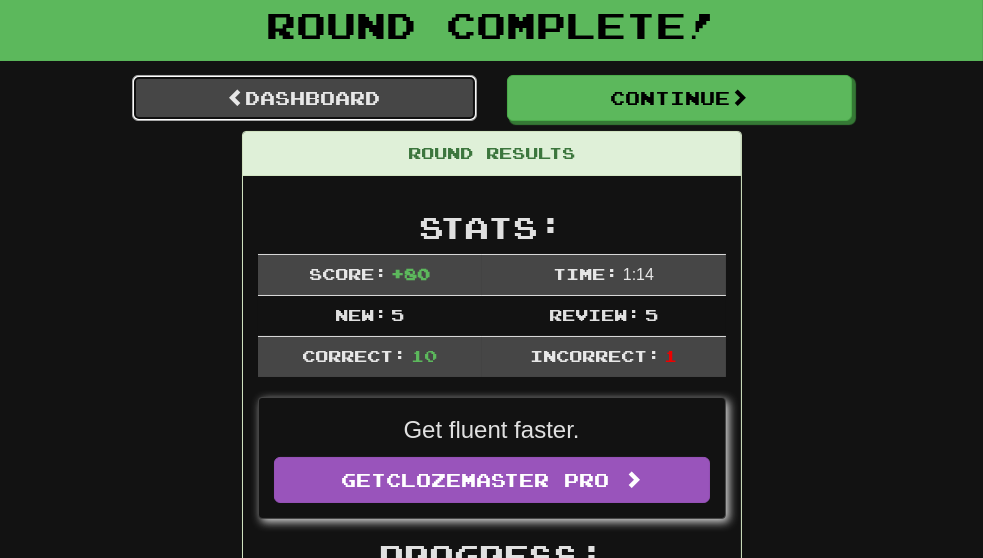 click on "Dashboard" at bounding box center [304, 98] 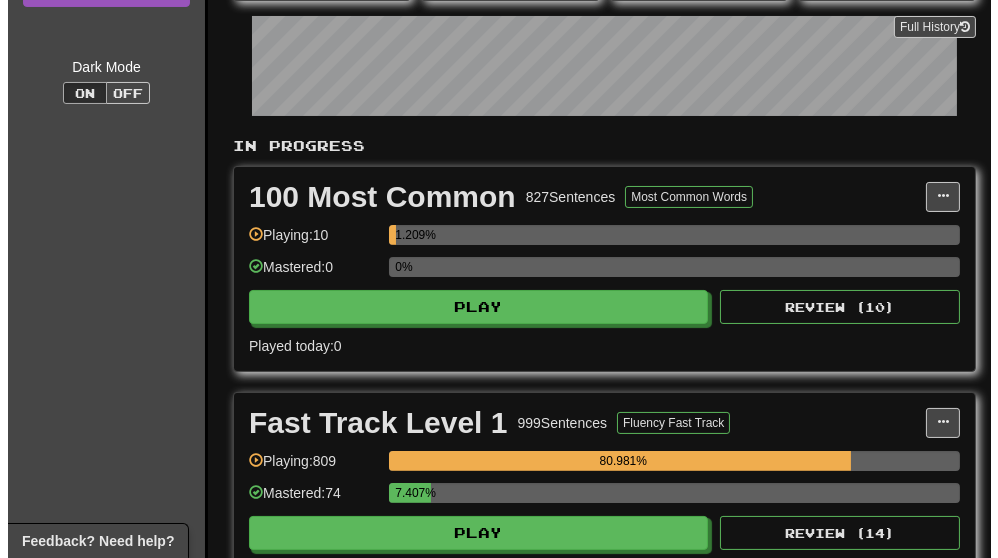 scroll, scrollTop: 331, scrollLeft: 0, axis: vertical 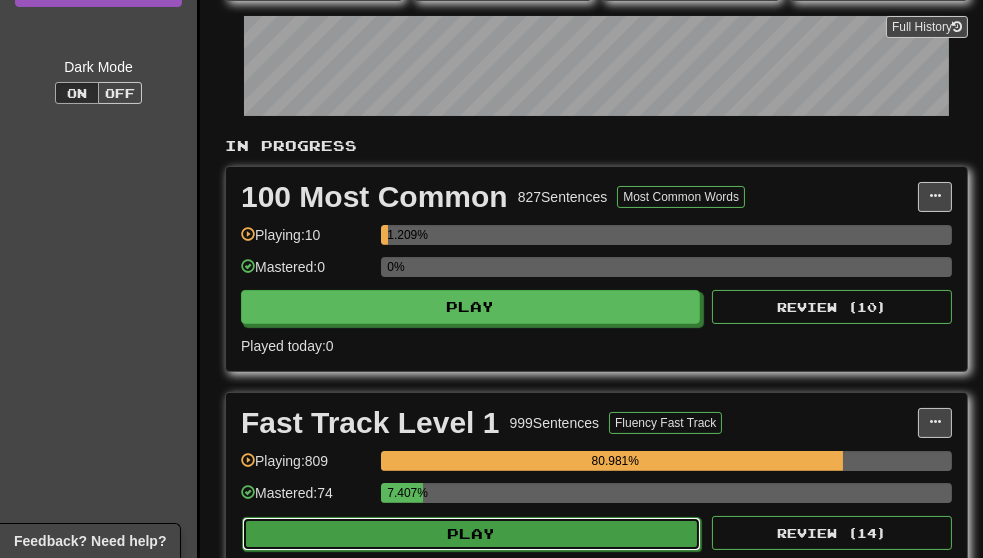 click on "Play" at bounding box center [471, 534] 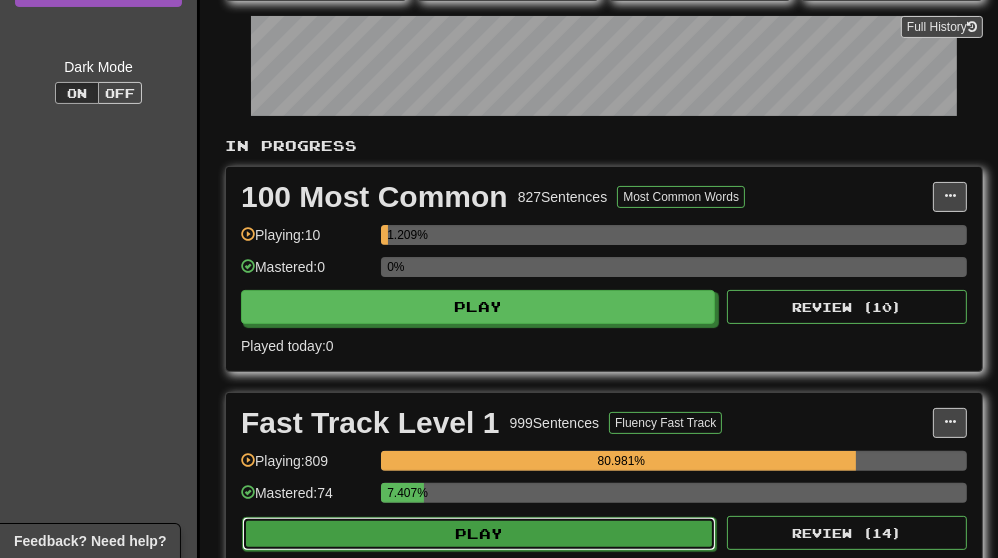 select on "**" 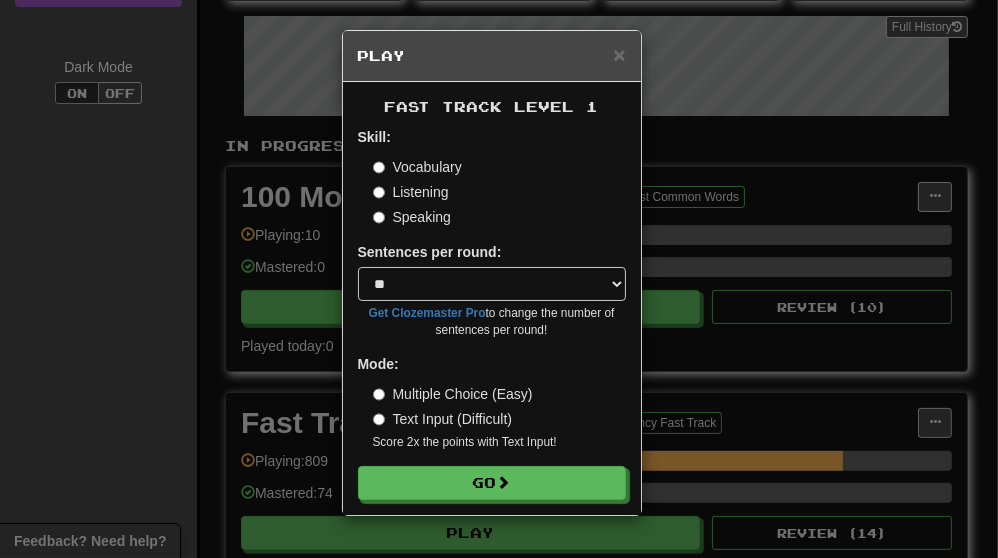 click on "Listening" at bounding box center [411, 192] 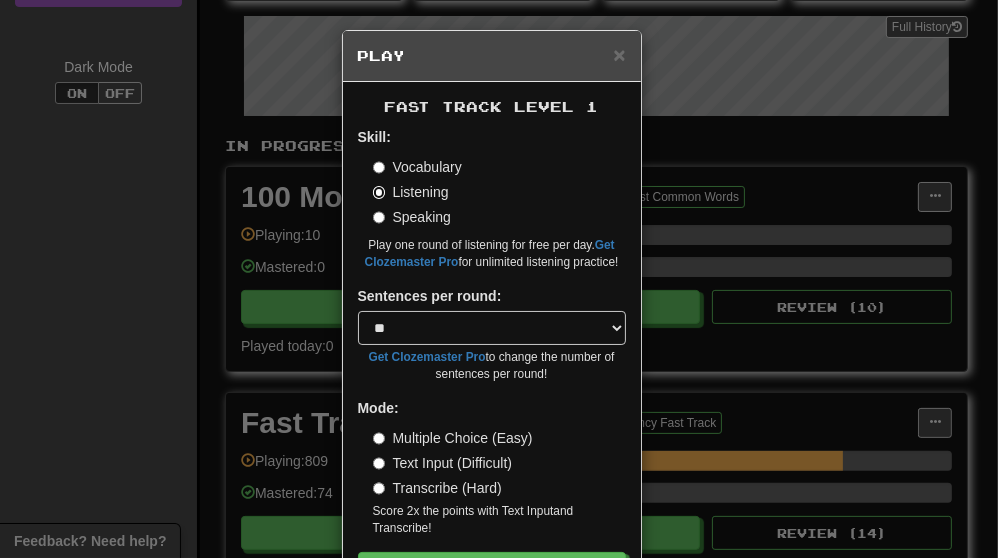 scroll, scrollTop: 72, scrollLeft: 0, axis: vertical 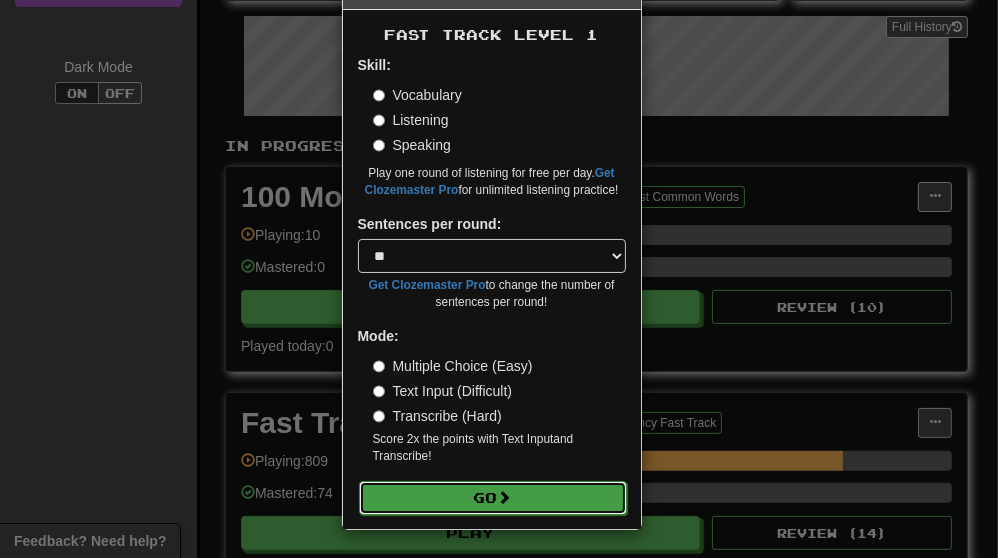 click on "Go" at bounding box center [493, 498] 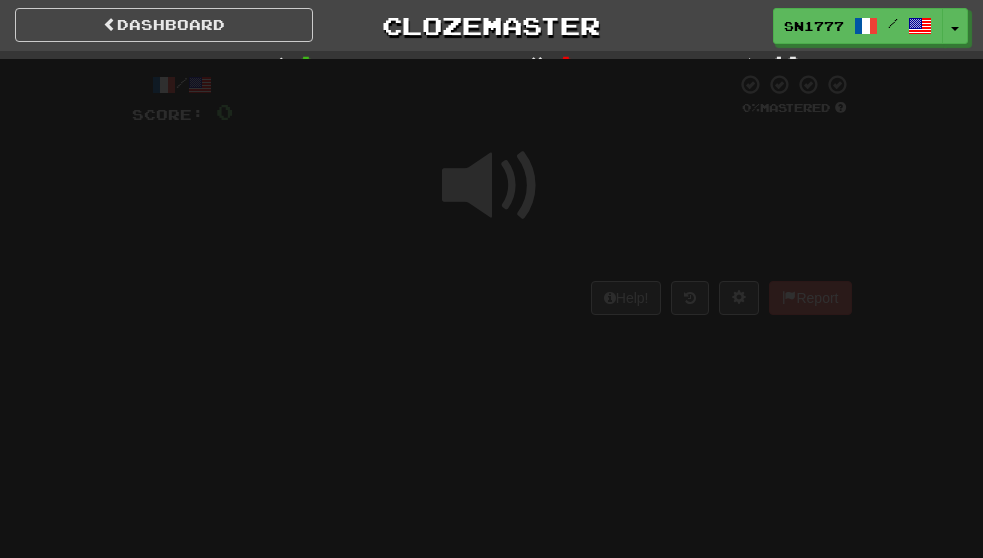 scroll, scrollTop: 0, scrollLeft: 0, axis: both 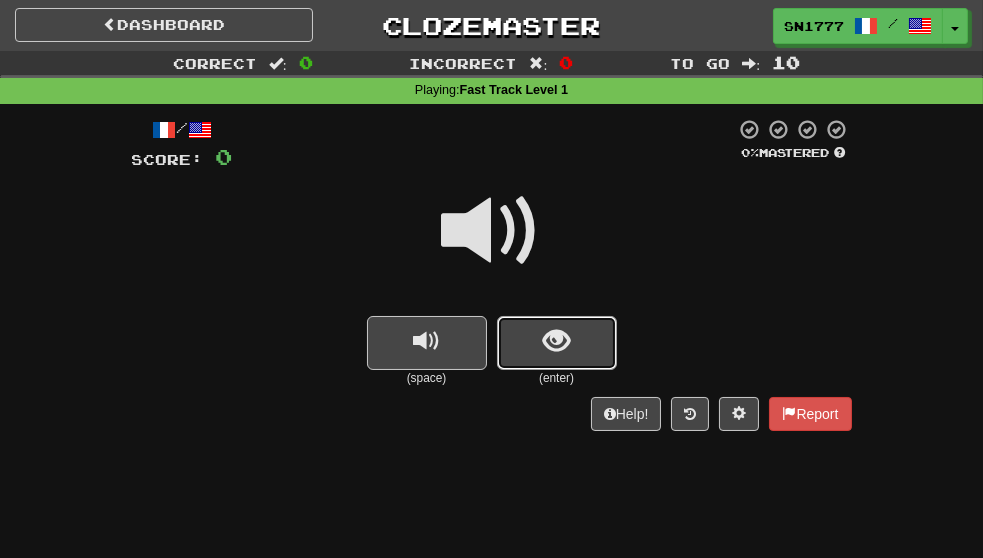 click at bounding box center (557, 343) 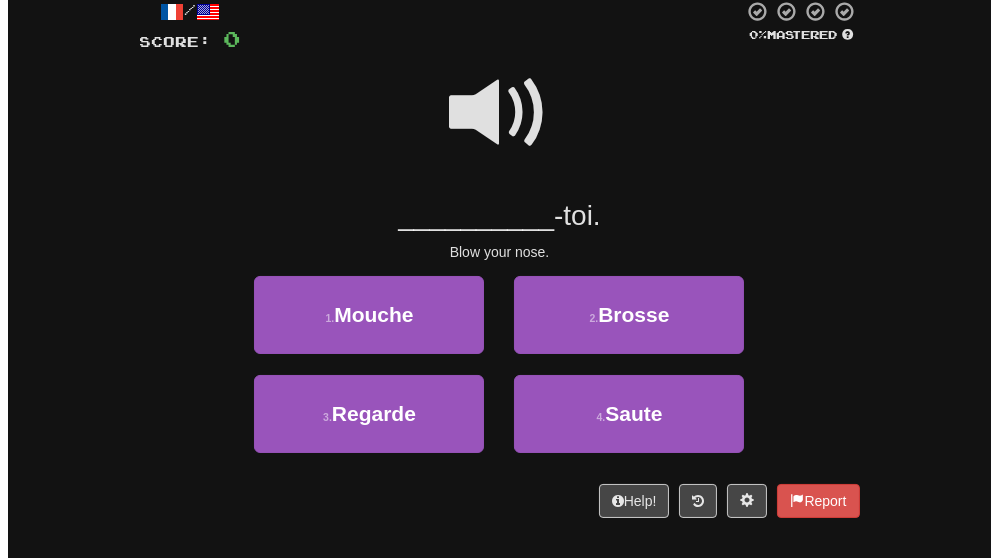 scroll, scrollTop: 118, scrollLeft: 0, axis: vertical 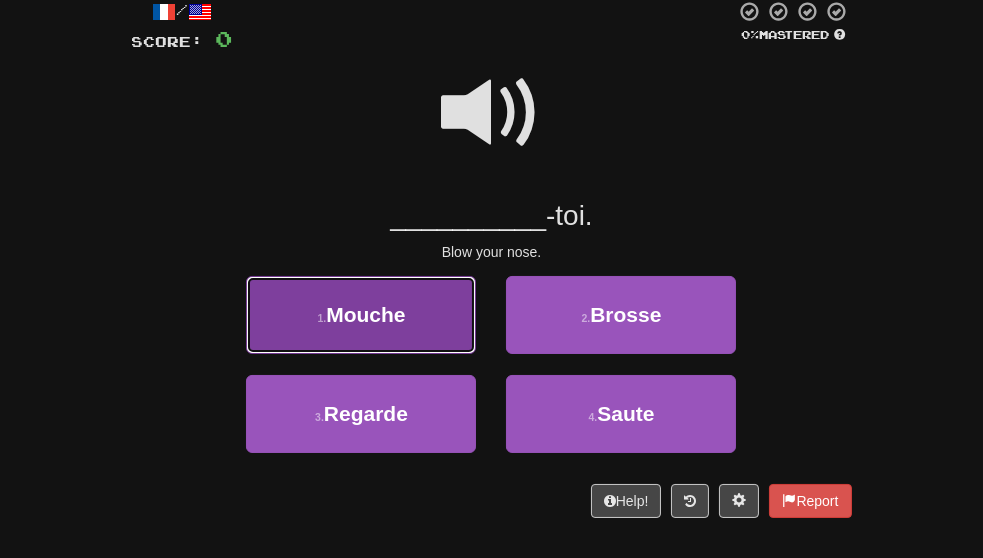 click on "1 .  Mouche" at bounding box center [361, 315] 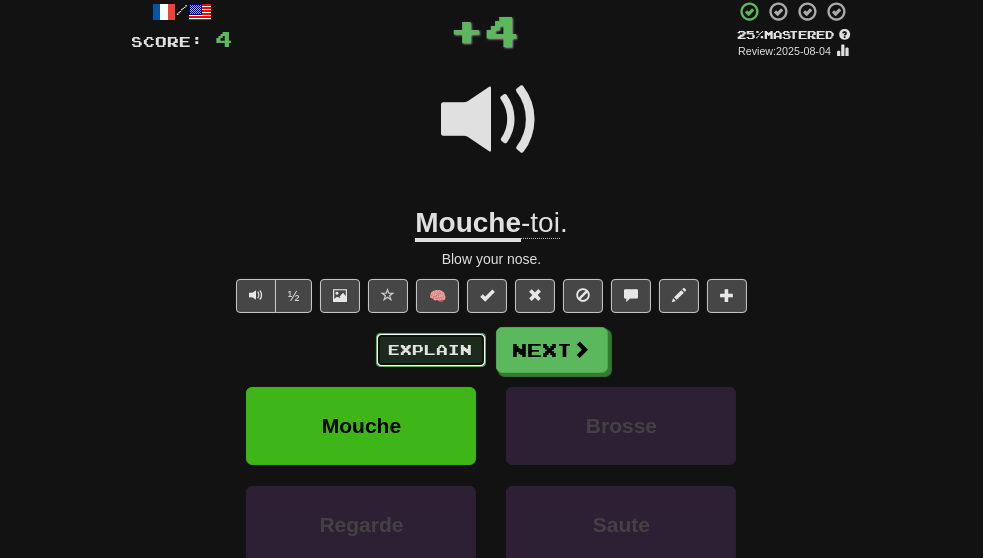 click on "Explain" at bounding box center (431, 350) 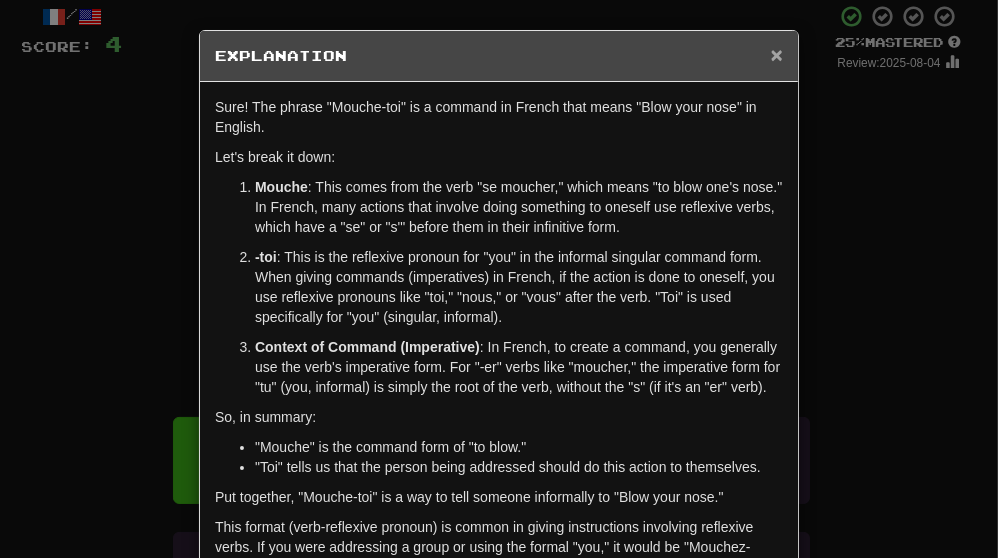 click on "×" at bounding box center (777, 54) 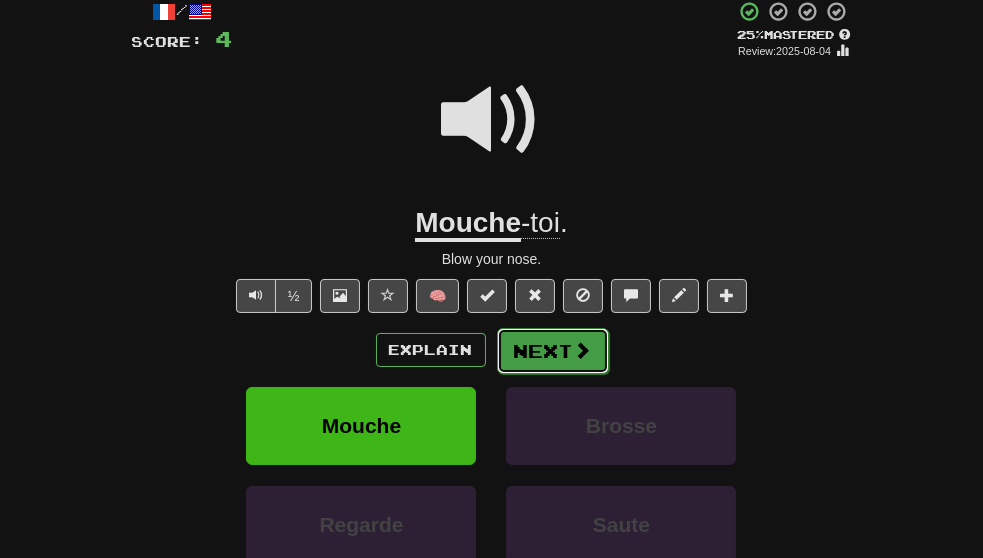 click on "Next" at bounding box center (553, 351) 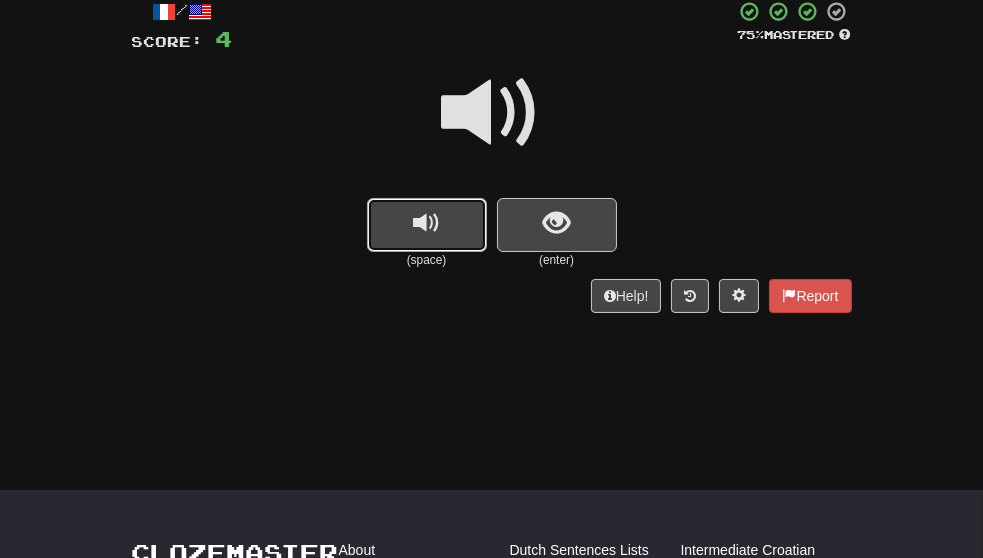 click at bounding box center (426, 223) 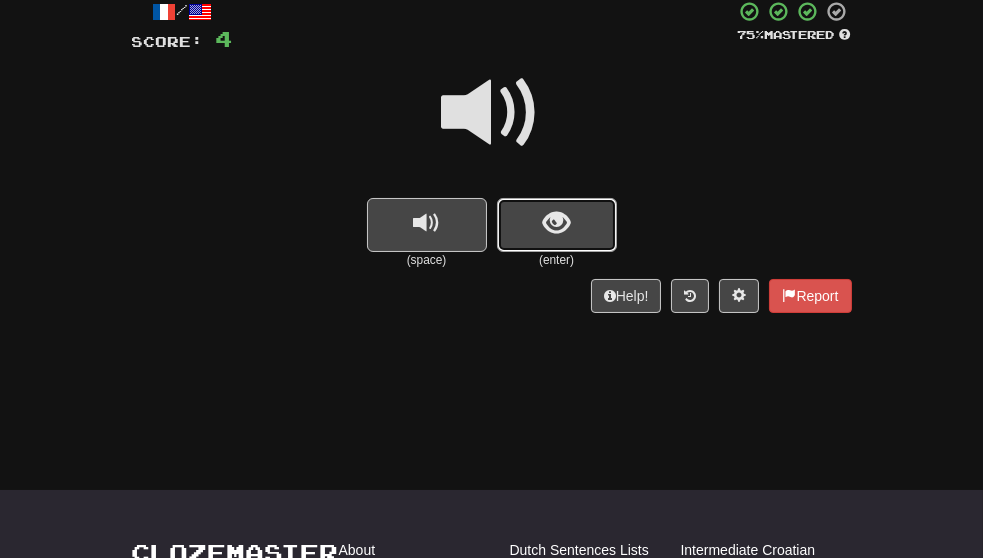 click at bounding box center [556, 223] 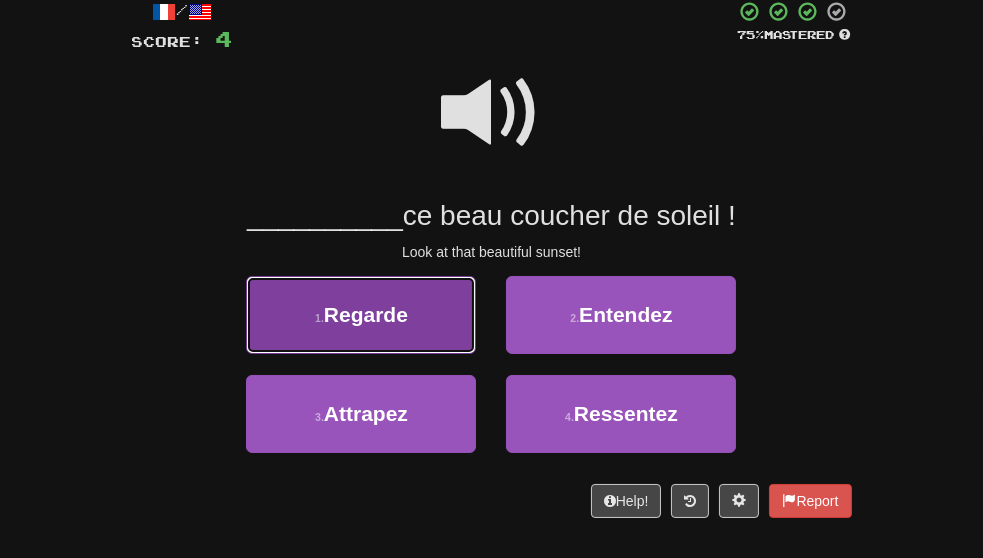 click on "1 .  Regarde" at bounding box center (361, 315) 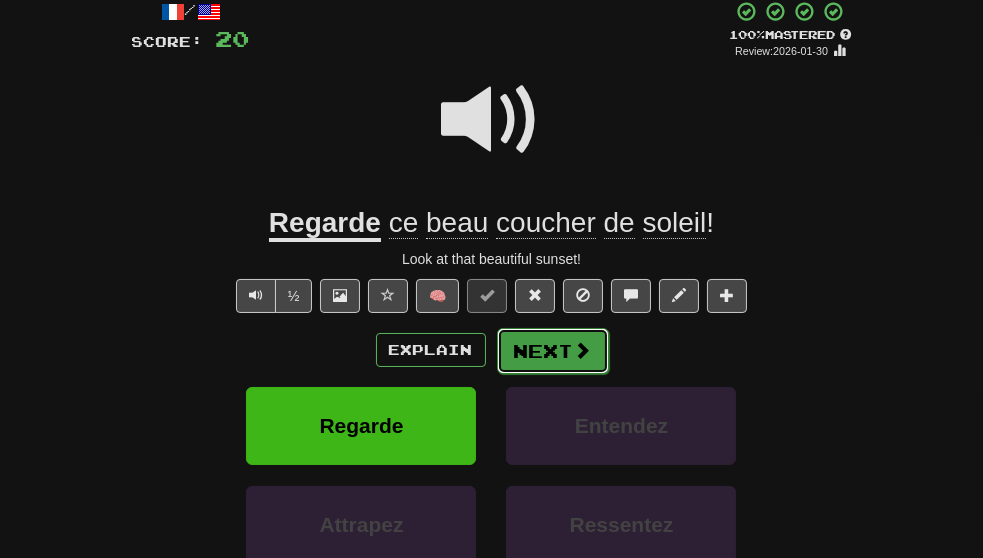click on "Next" at bounding box center (553, 351) 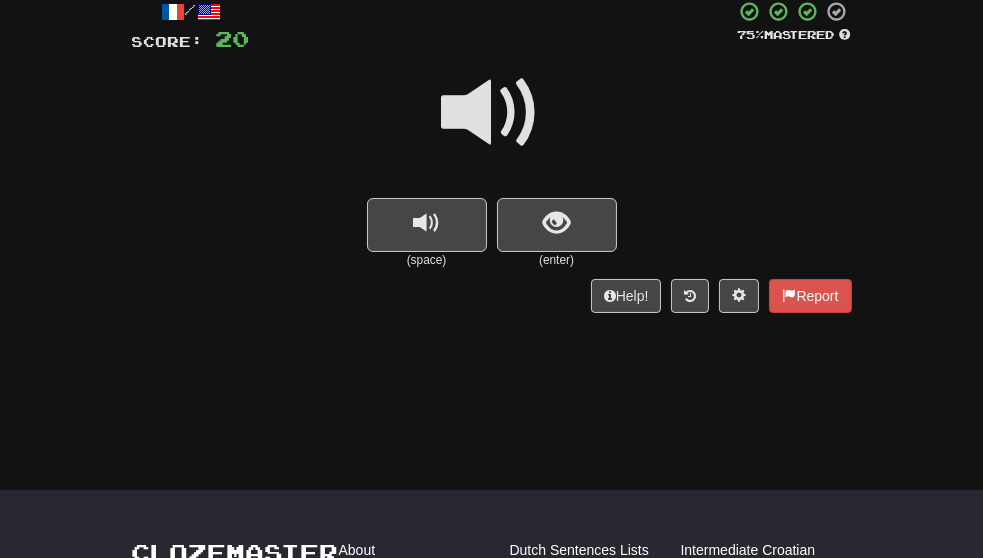 click at bounding box center [492, 113] 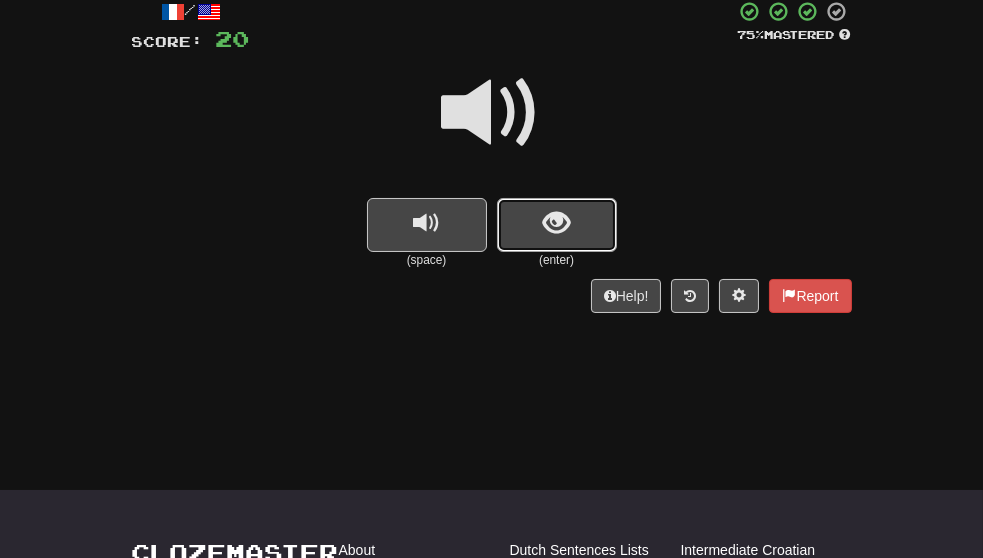 click at bounding box center [557, 225] 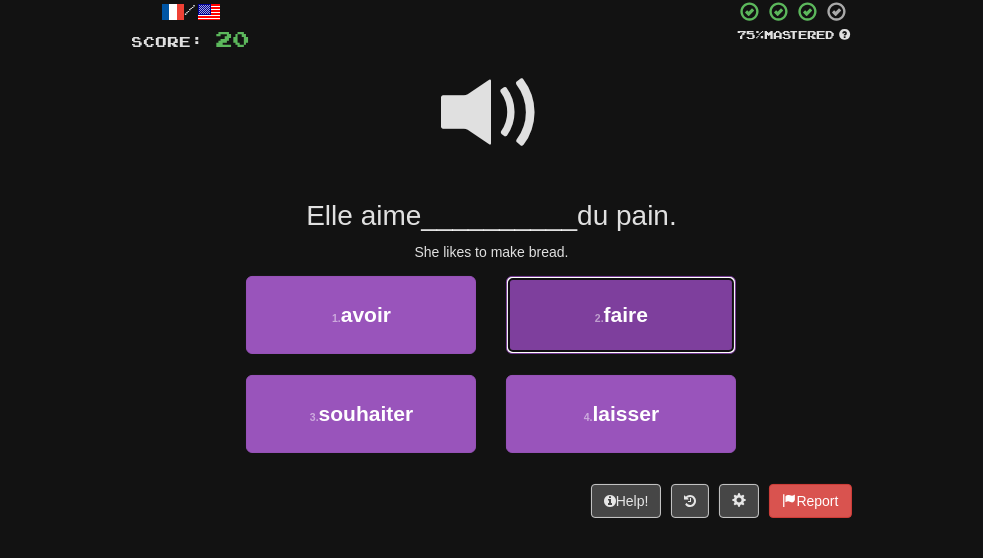 click on "faire" at bounding box center [626, 314] 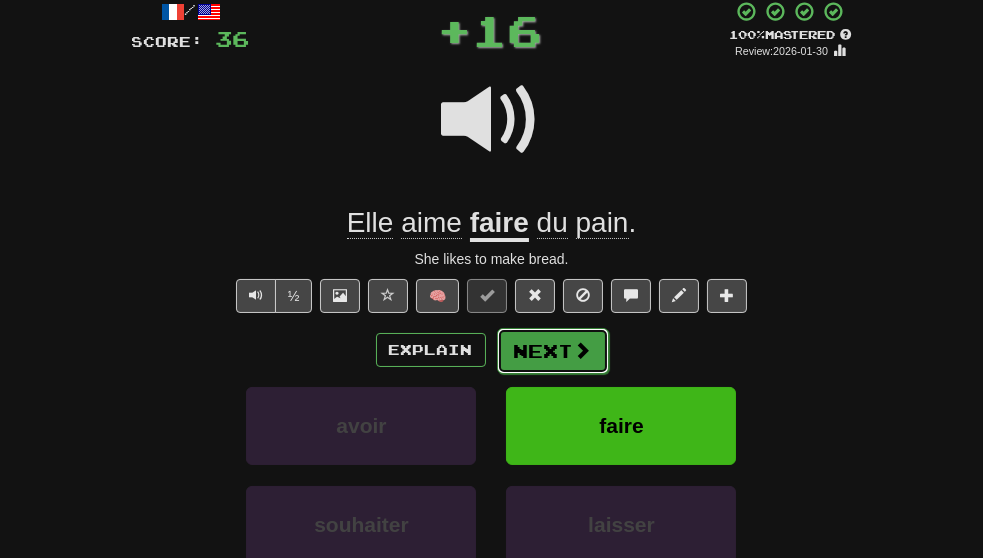 click on "Next" at bounding box center [553, 351] 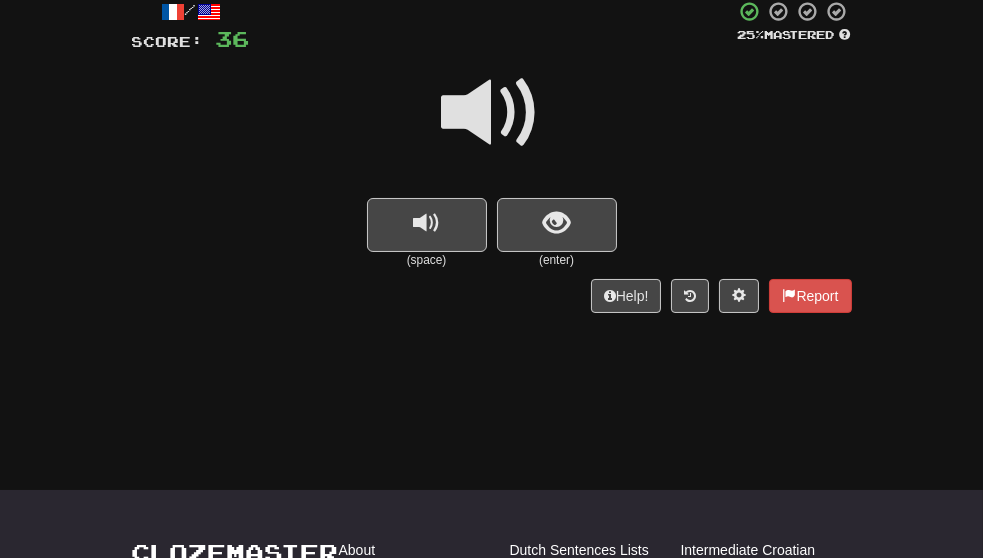 click at bounding box center (492, 113) 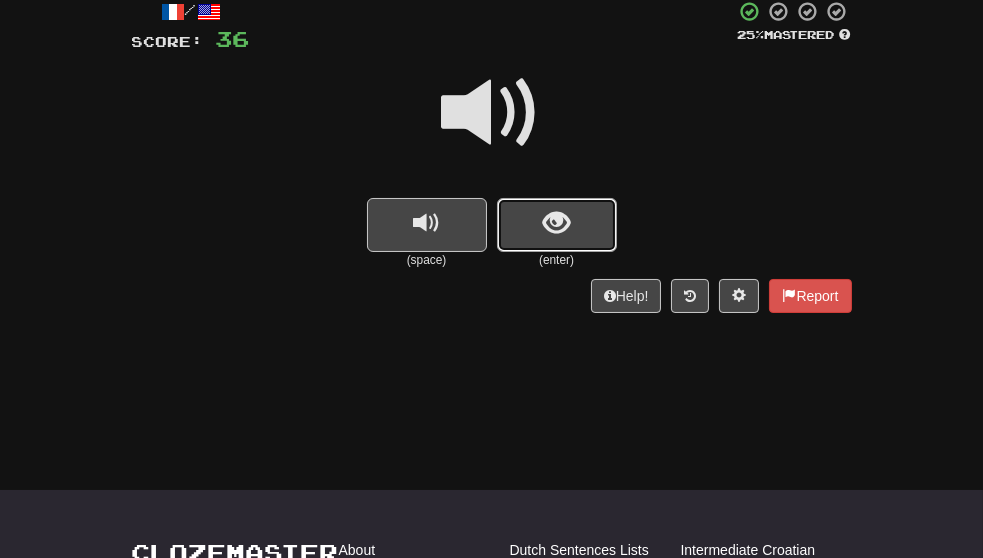 click at bounding box center [557, 225] 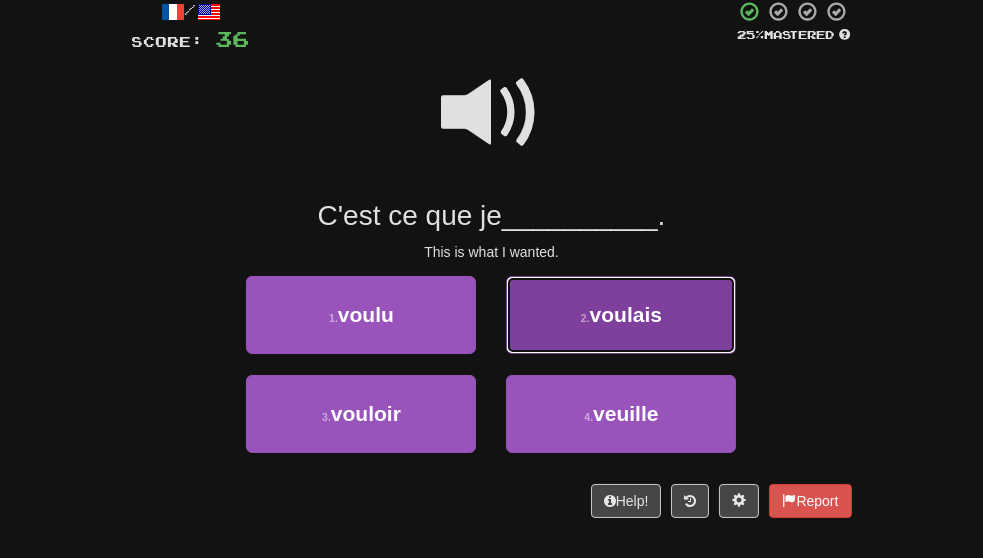 click on "2 .  voulais" at bounding box center [621, 315] 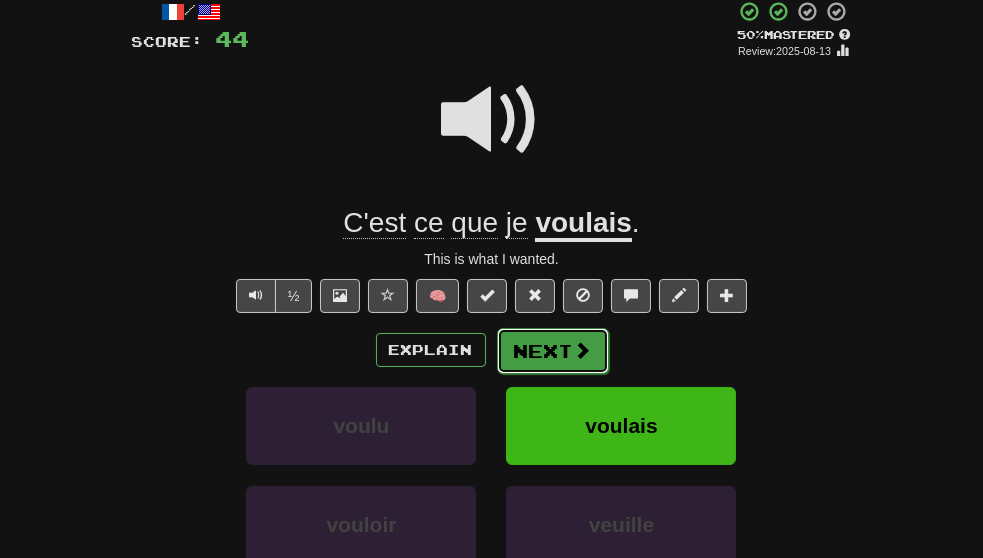 click on "Next" at bounding box center [553, 351] 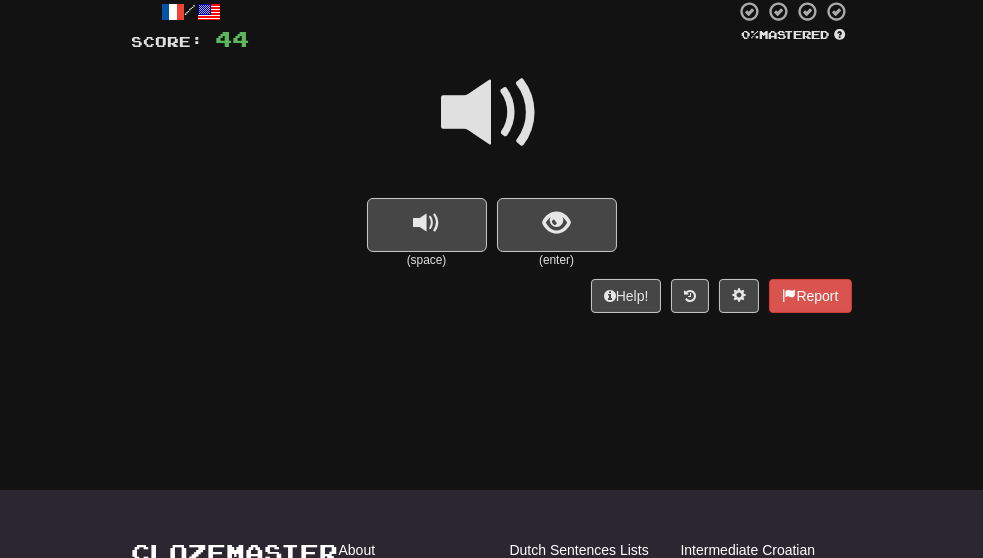 click at bounding box center (492, 113) 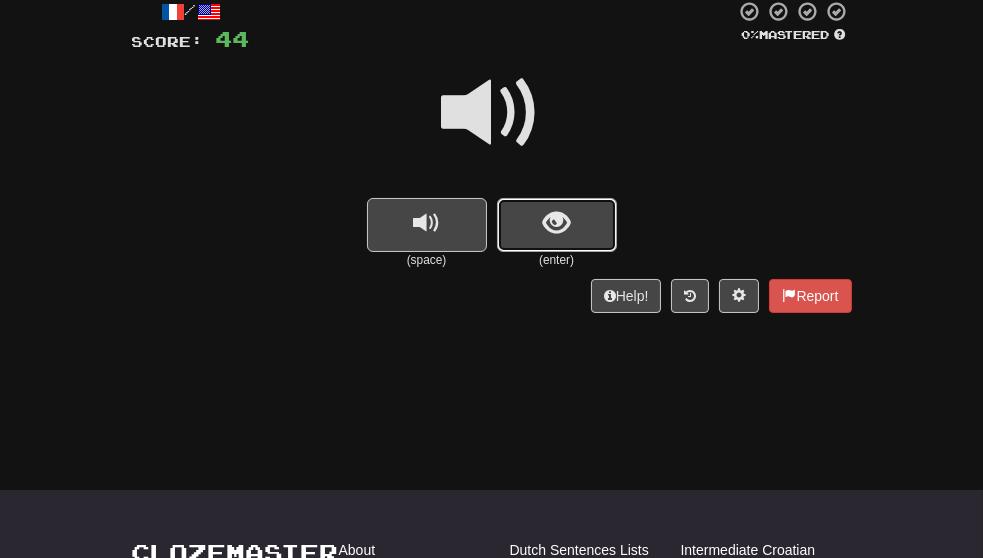 click at bounding box center (556, 223) 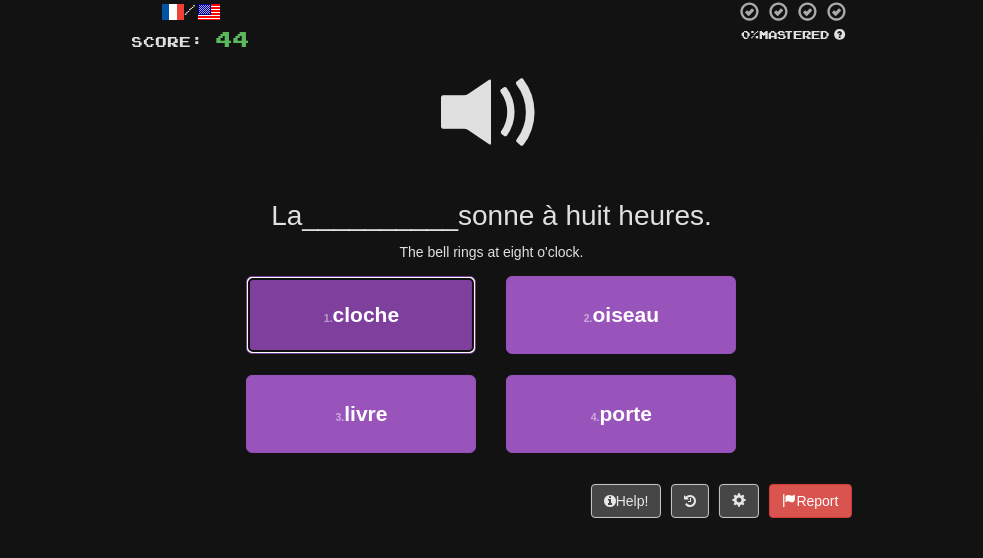 click on "cloche" at bounding box center (366, 314) 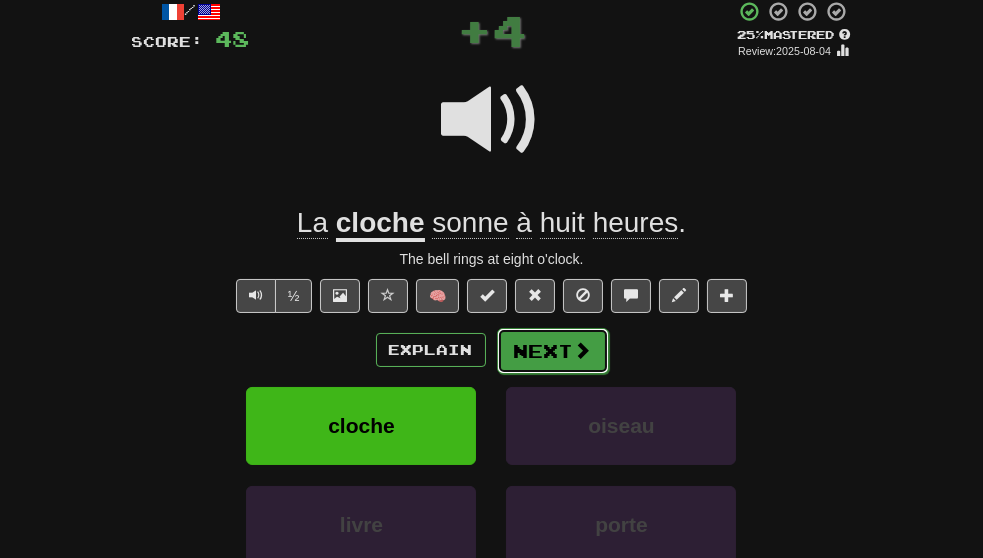 click on "Next" at bounding box center (553, 351) 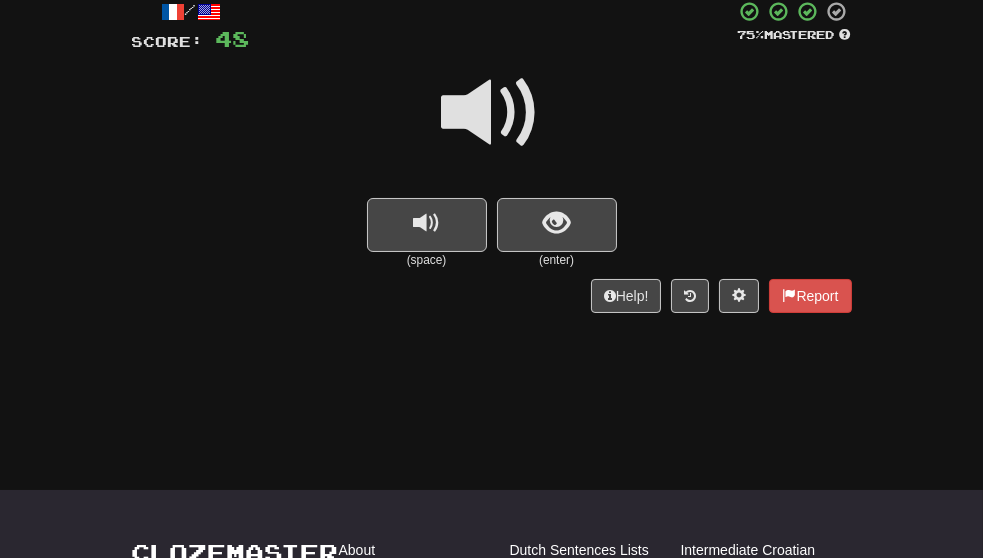 click at bounding box center [492, 113] 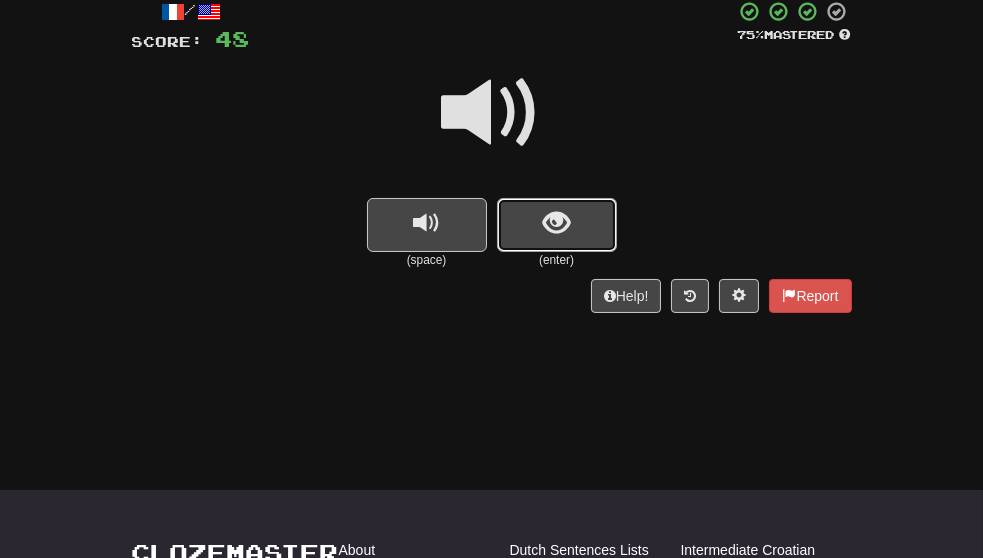 click at bounding box center [557, 225] 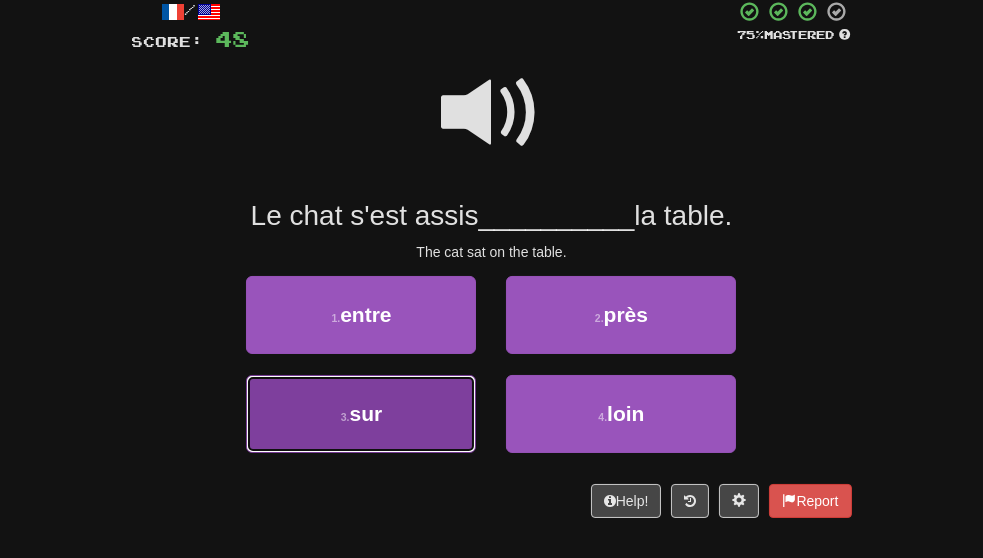 click on "3 .  sur" at bounding box center (361, 414) 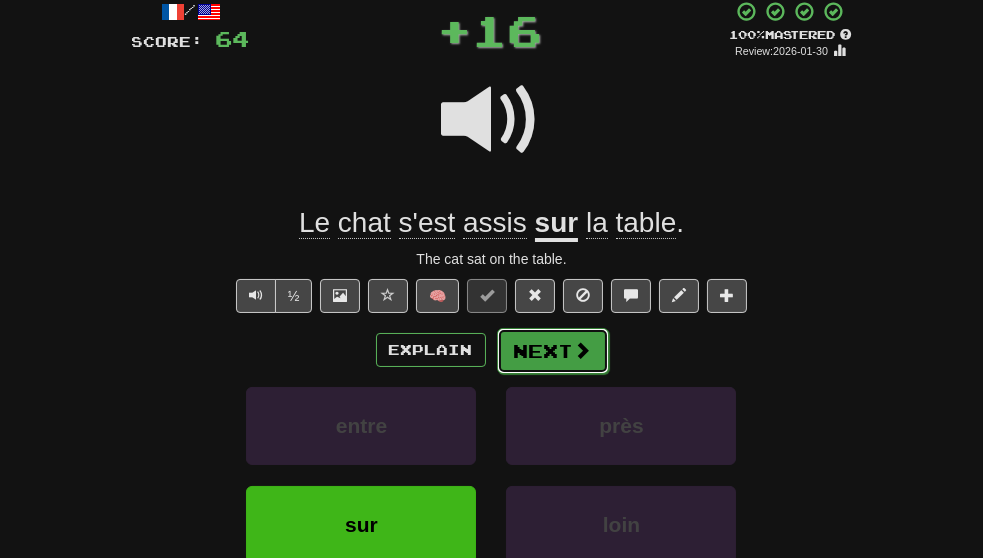 click on "Next" at bounding box center [553, 351] 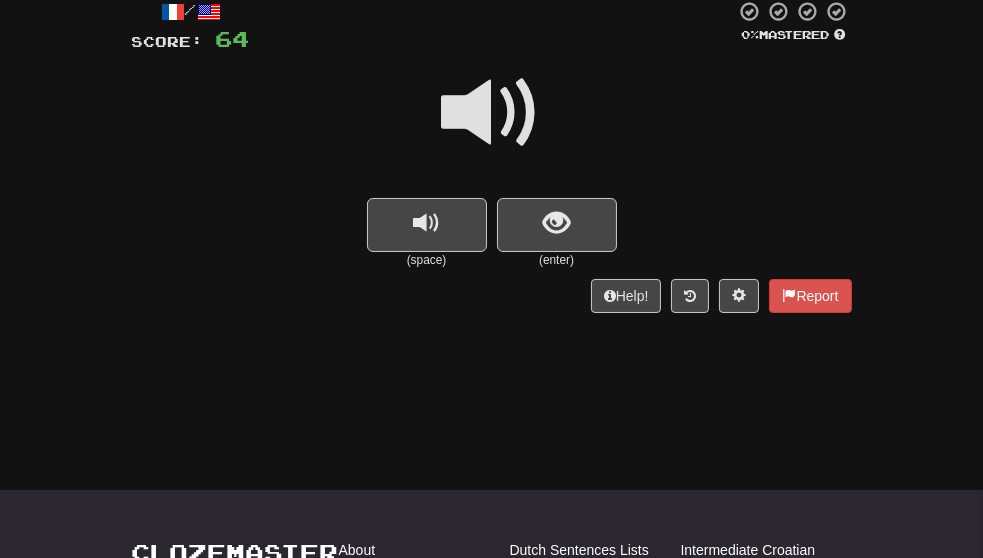 click at bounding box center [492, 113] 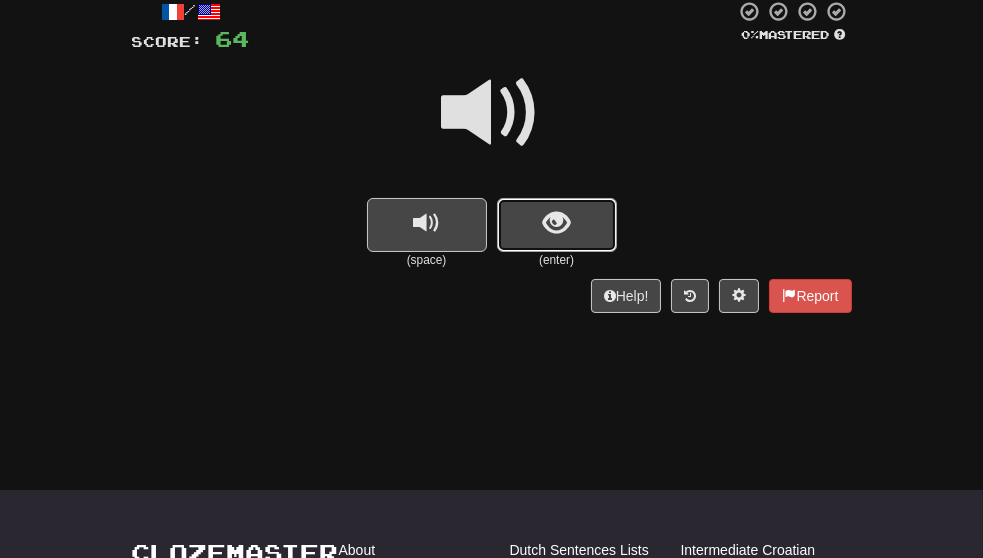 click at bounding box center [557, 225] 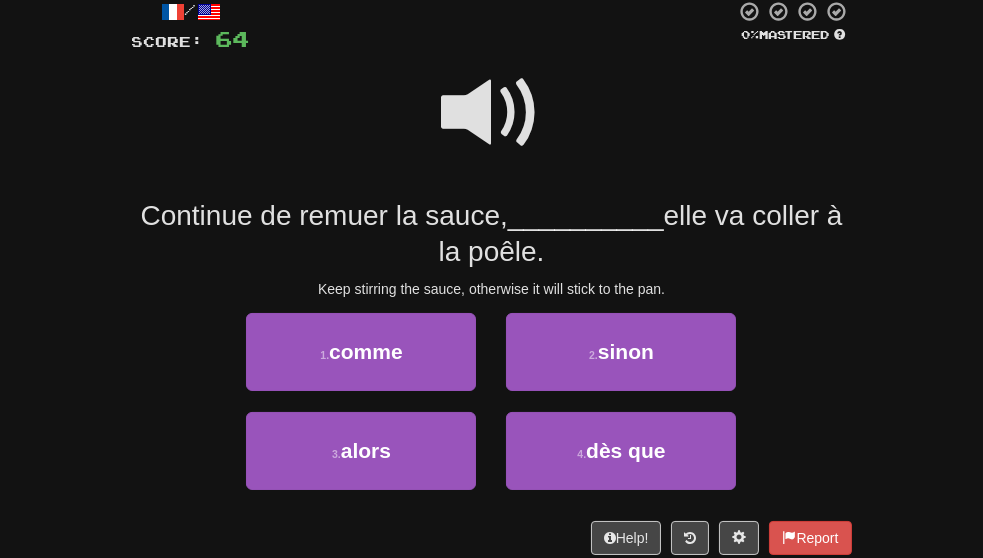 click at bounding box center (492, 113) 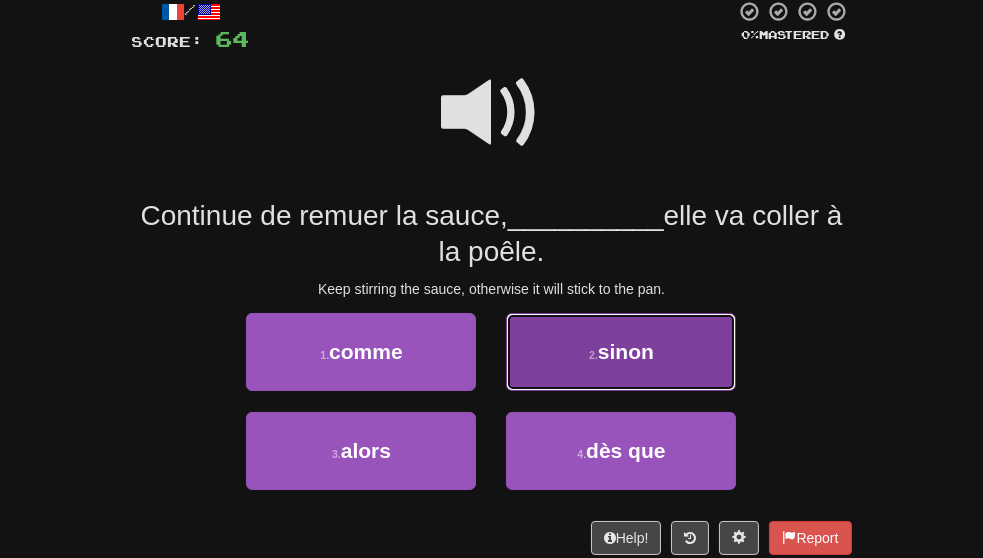 click on "2 .  sinon" at bounding box center [621, 352] 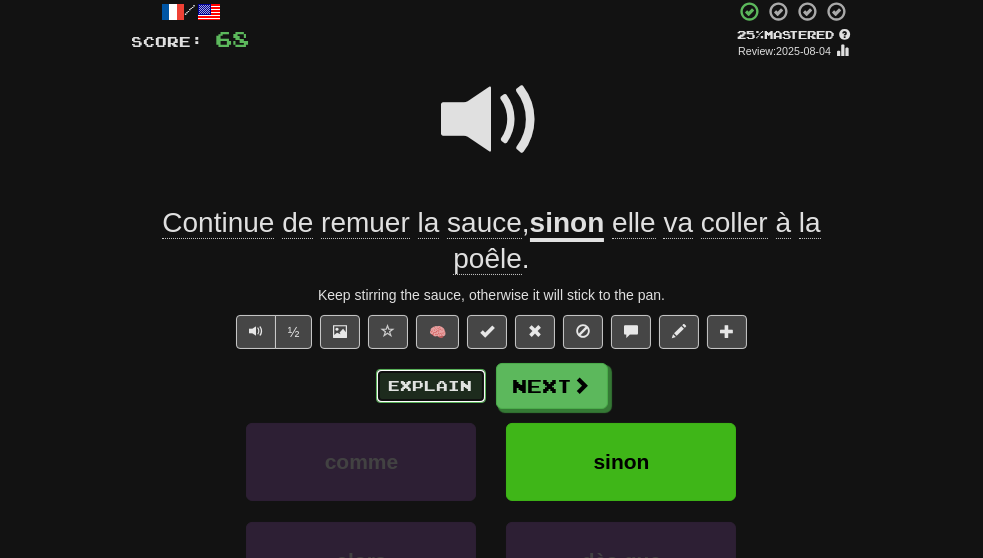 click on "Explain" at bounding box center [431, 386] 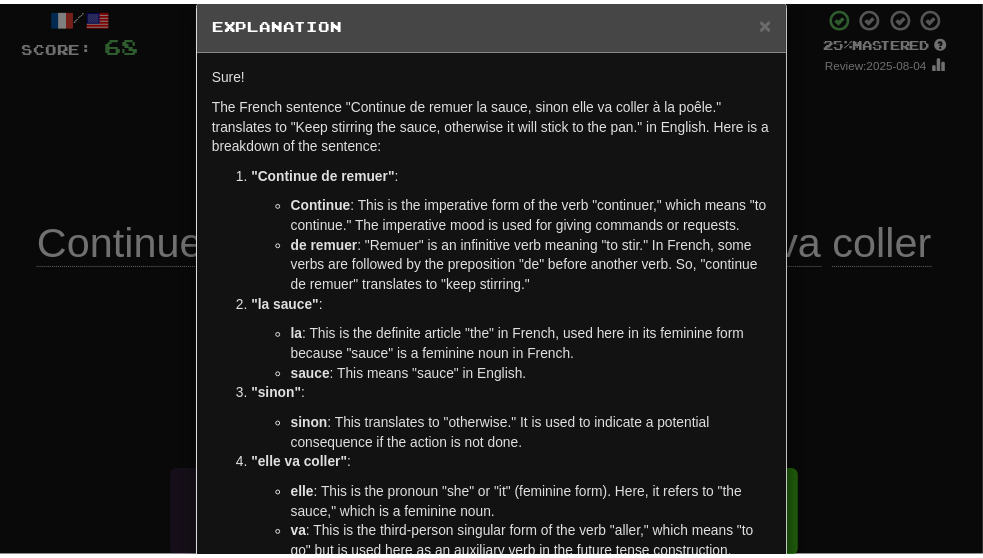 scroll, scrollTop: 0, scrollLeft: 0, axis: both 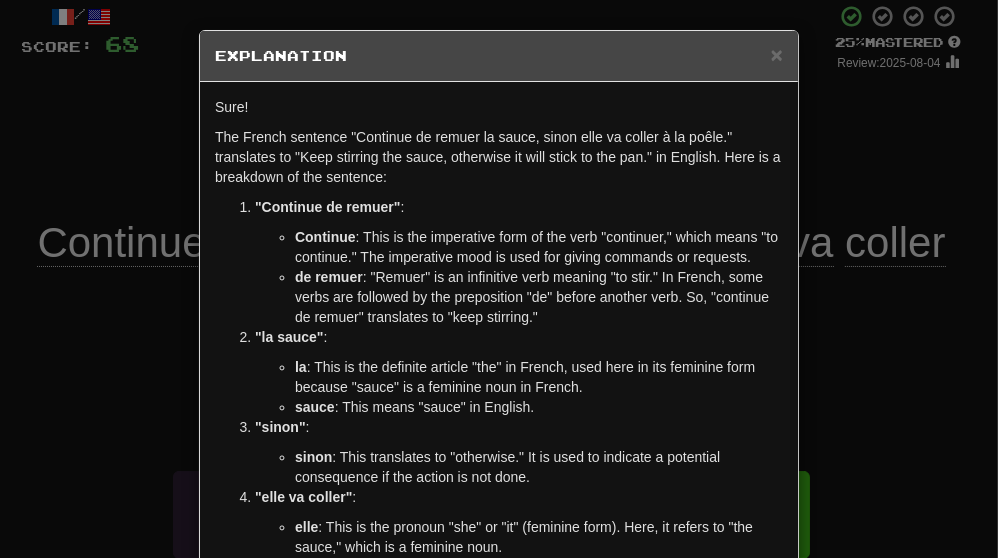 click on "Explanation" at bounding box center [499, 56] 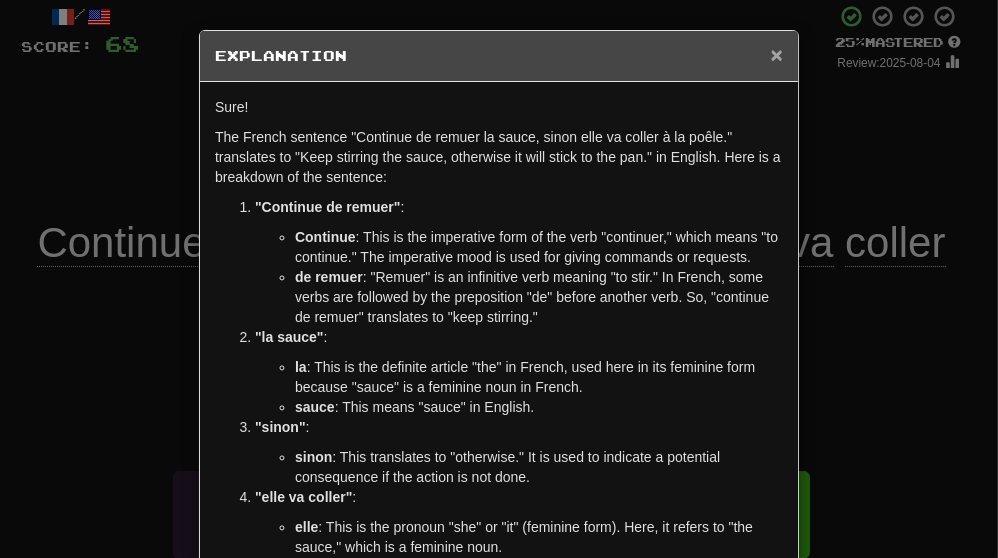 click on "×" at bounding box center (777, 54) 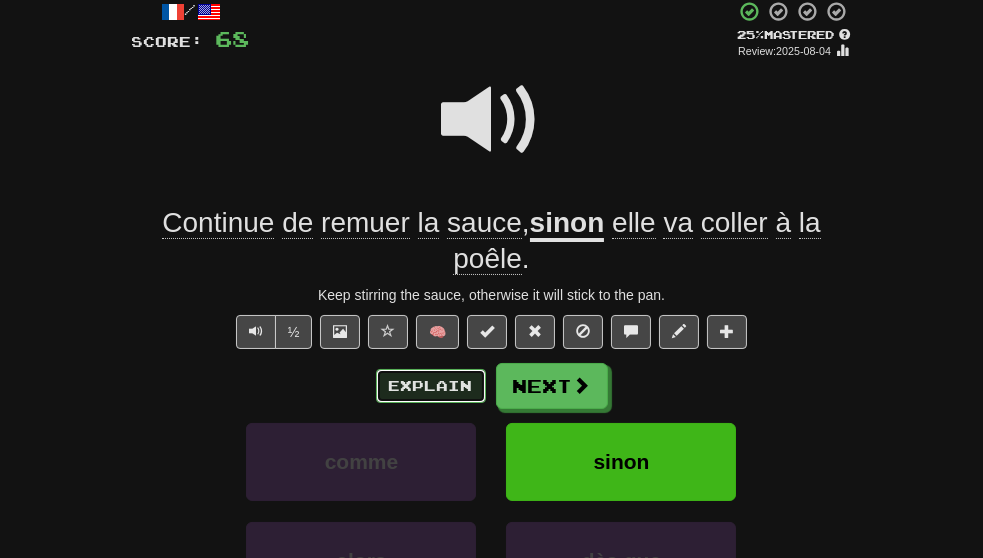 click on "Explain" at bounding box center [431, 386] 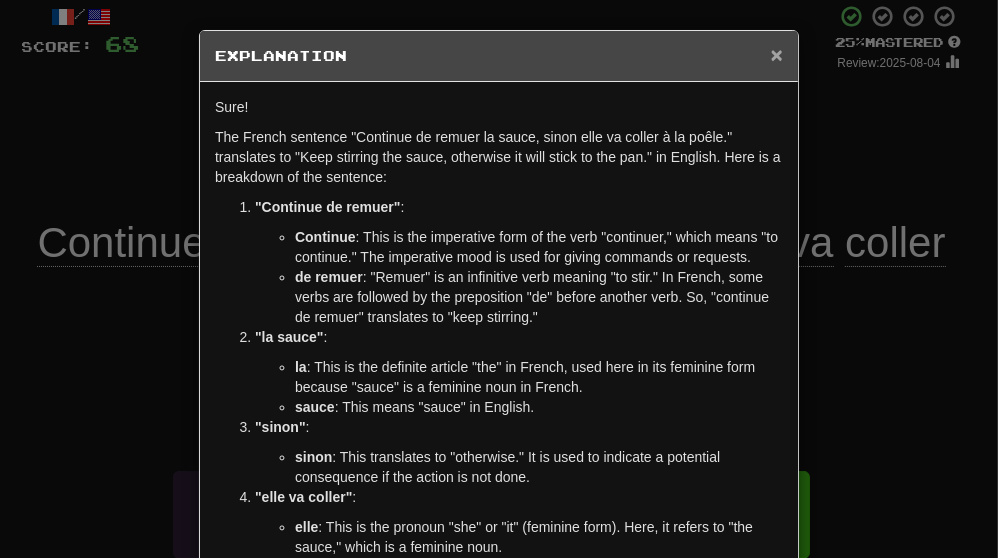 click on "×" at bounding box center [777, 54] 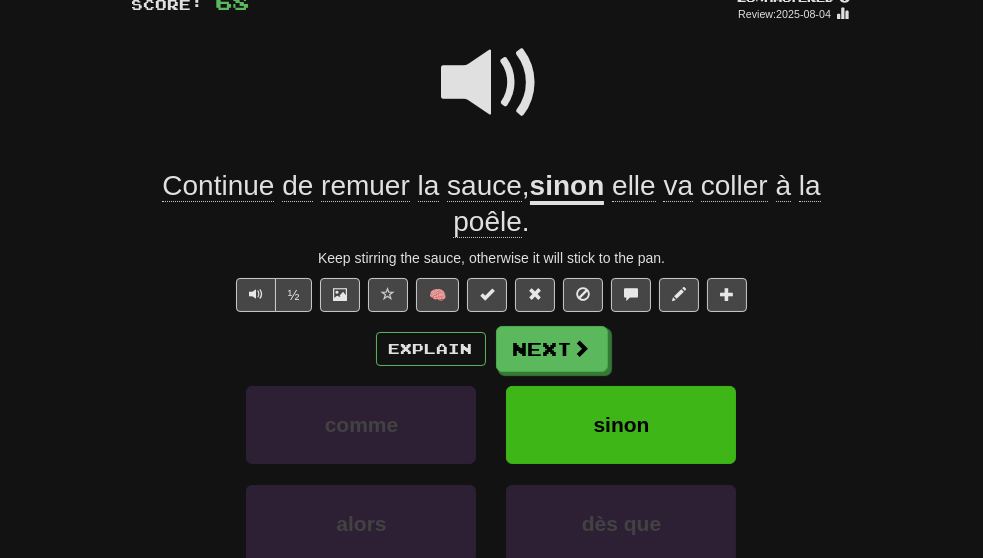 scroll, scrollTop: 184, scrollLeft: 0, axis: vertical 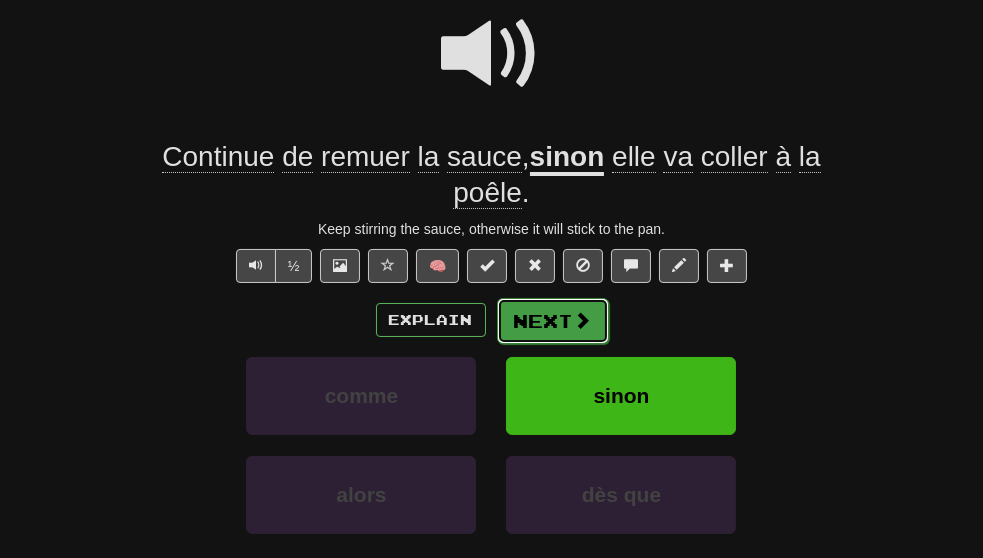 click at bounding box center [583, 320] 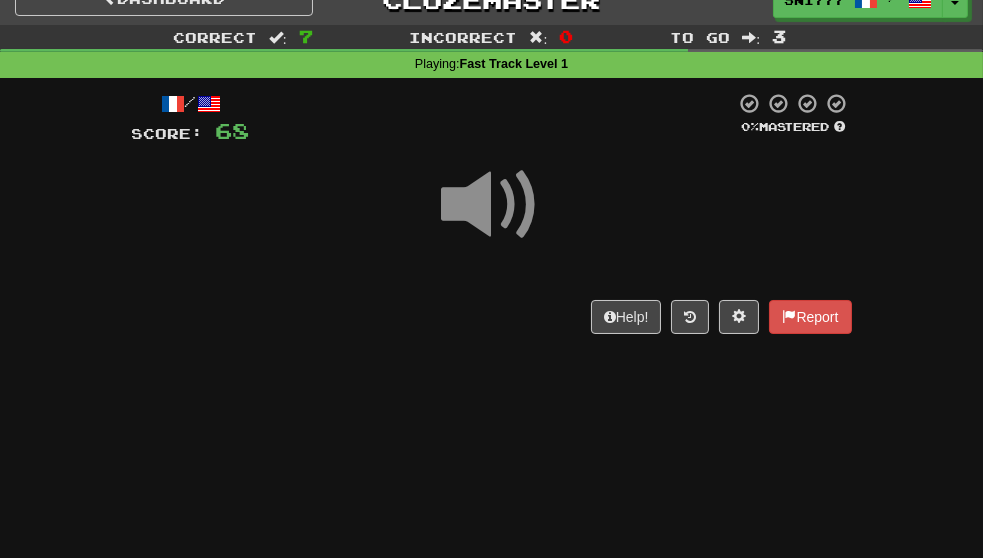 scroll, scrollTop: 25, scrollLeft: 0, axis: vertical 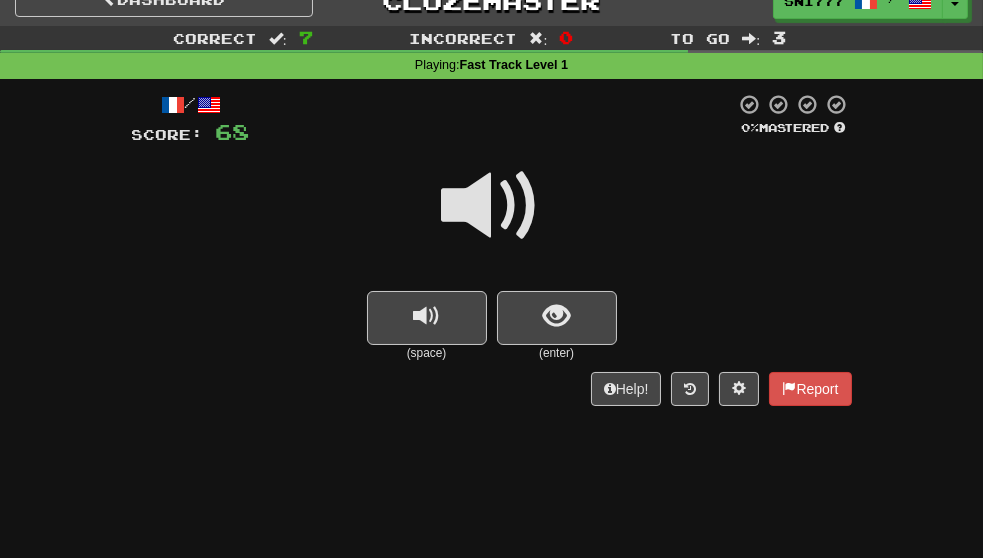 click at bounding box center (492, 206) 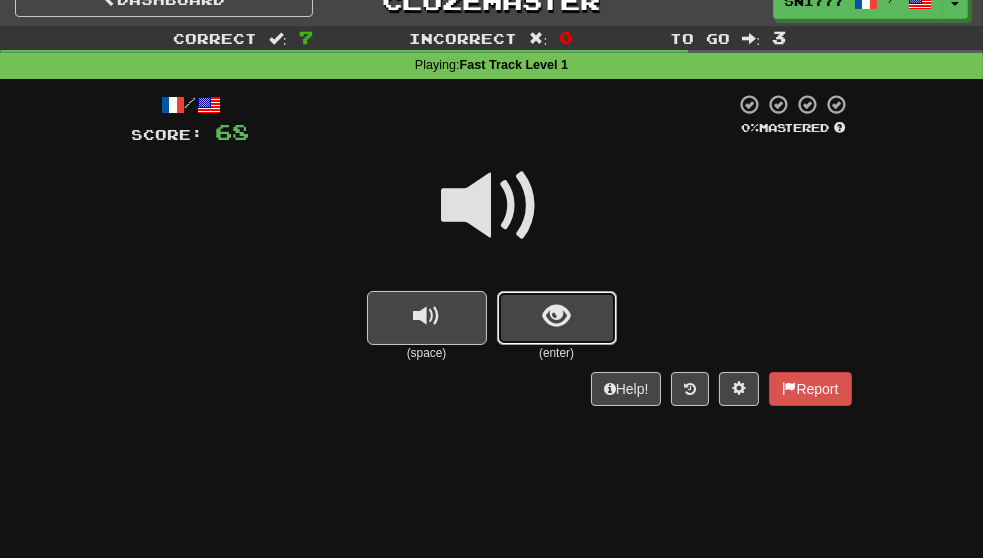 click at bounding box center [557, 318] 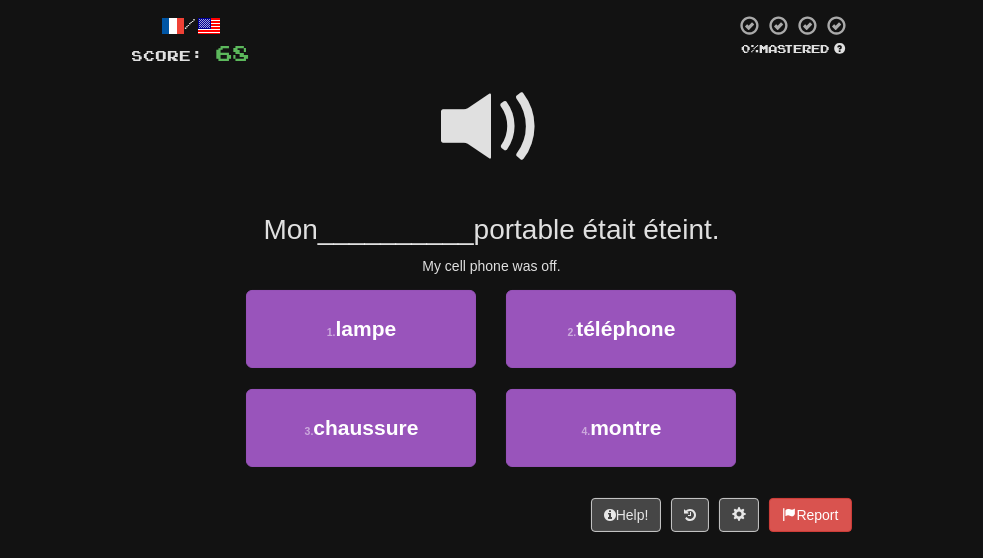 scroll, scrollTop: 104, scrollLeft: 0, axis: vertical 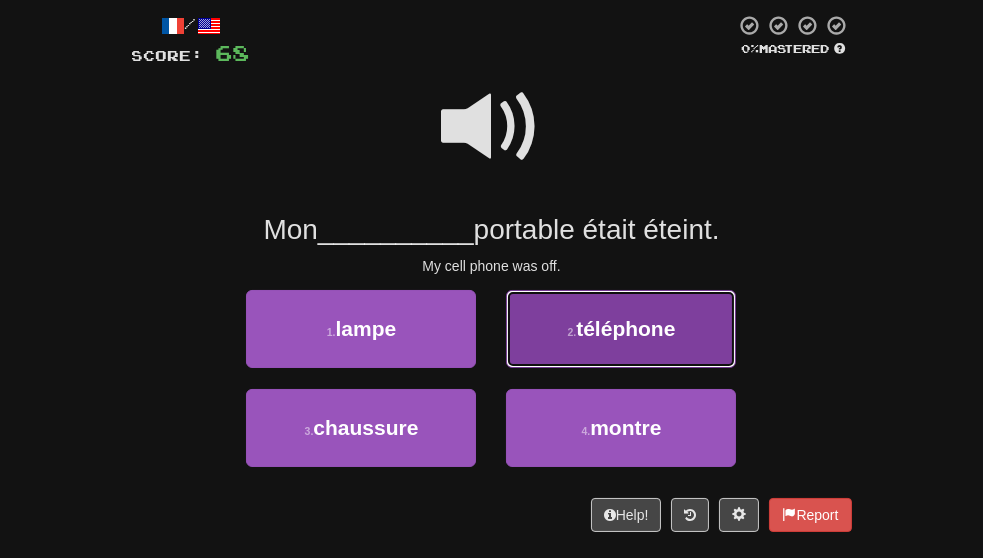 click on "téléphone" at bounding box center [625, 328] 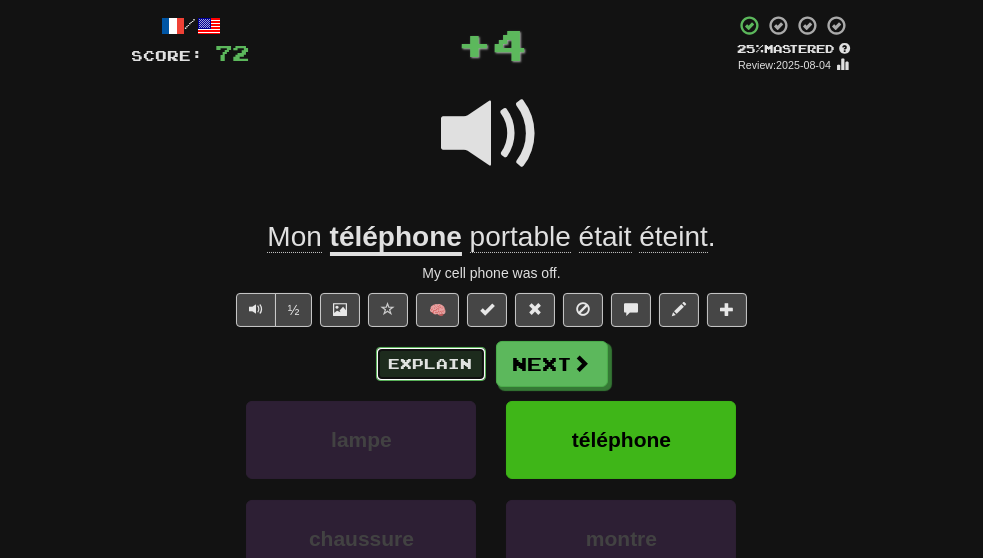 click on "Explain" at bounding box center (431, 364) 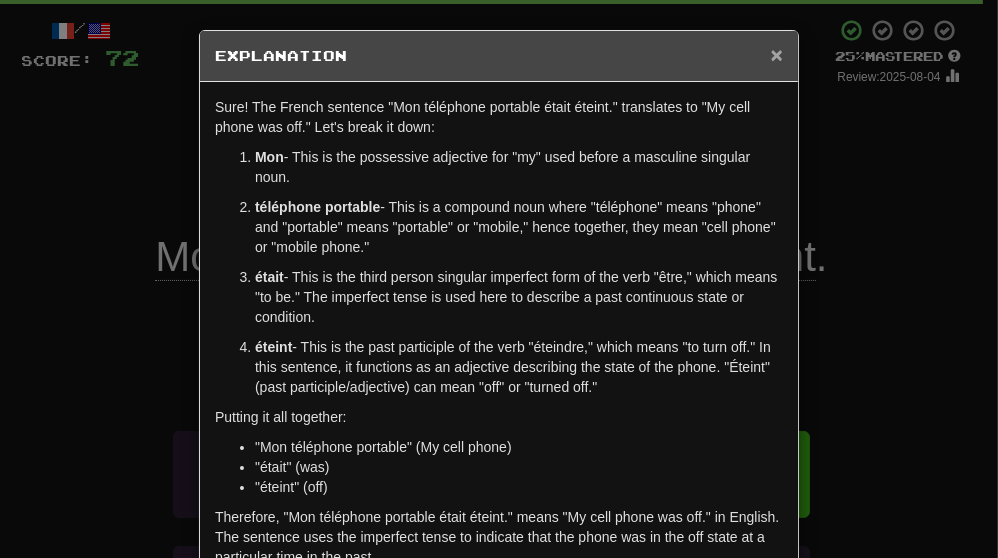 click on "×" at bounding box center [777, 54] 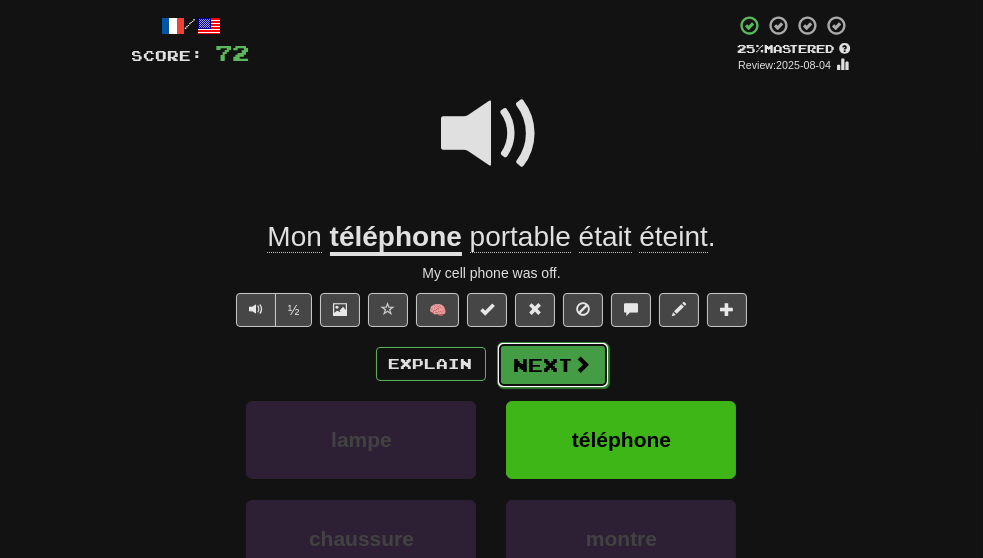 click on "Next" at bounding box center (553, 365) 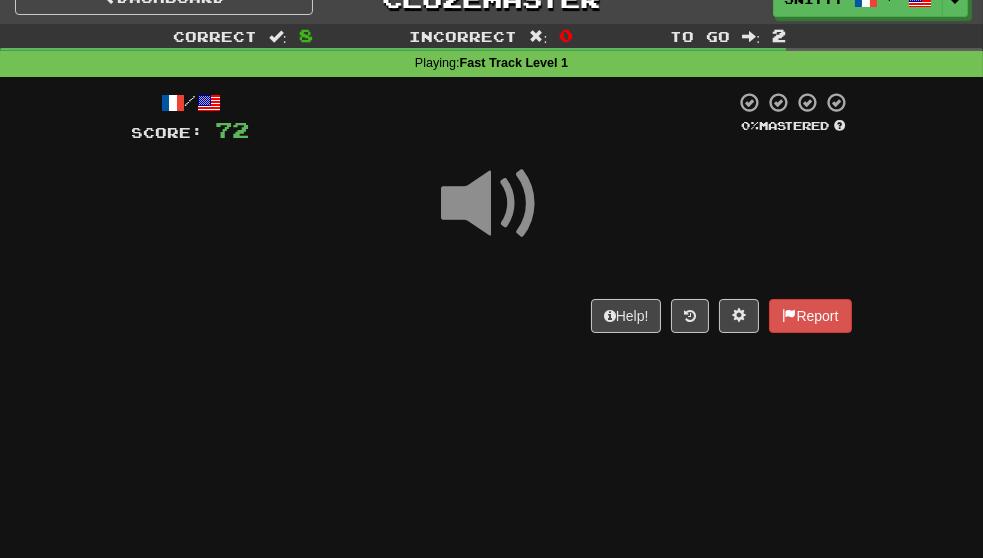 scroll, scrollTop: 7, scrollLeft: 0, axis: vertical 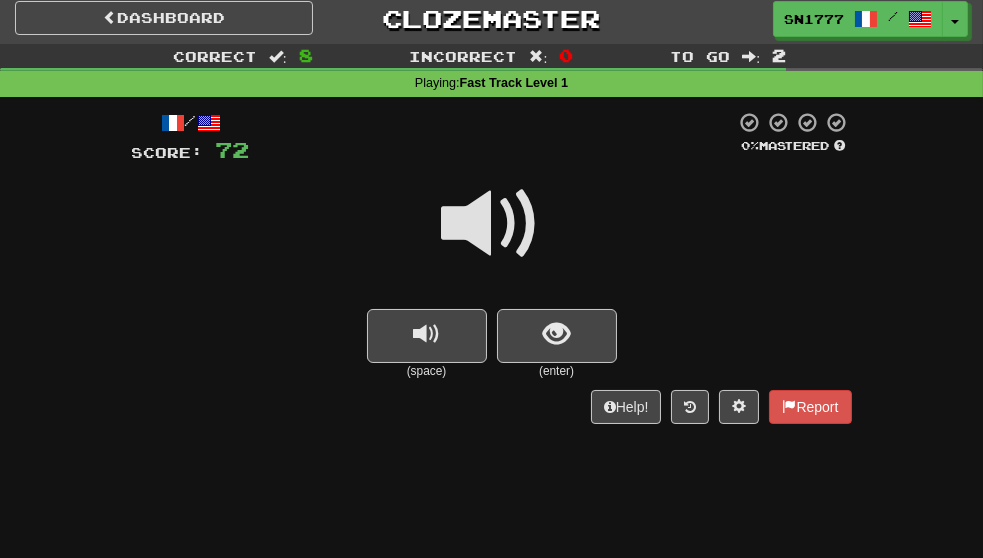 click at bounding box center (492, 224) 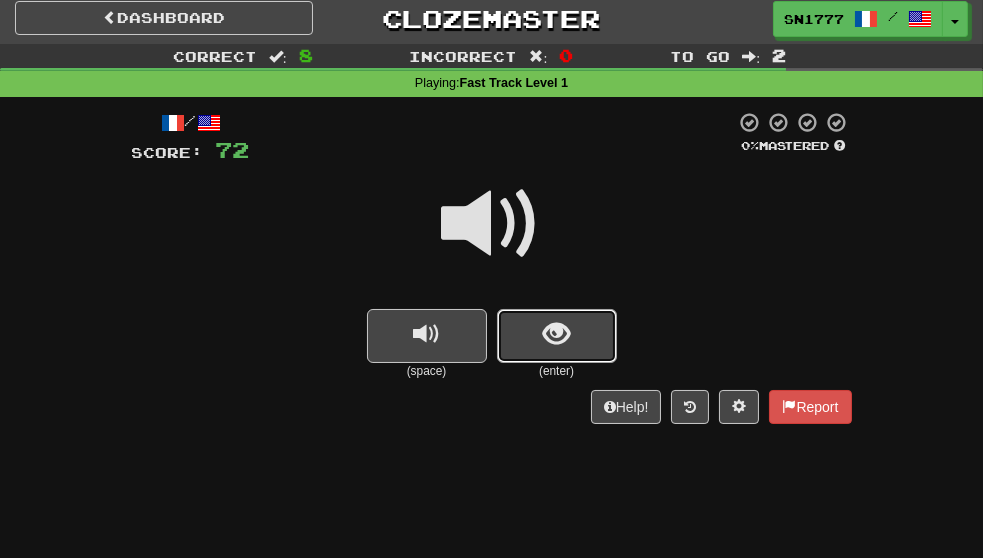 click at bounding box center [557, 336] 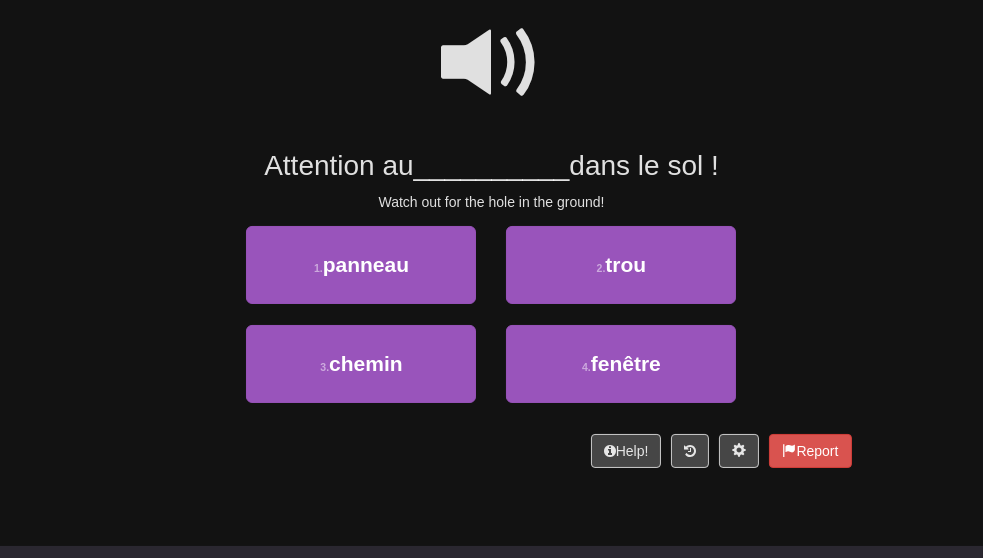 scroll, scrollTop: 168, scrollLeft: 0, axis: vertical 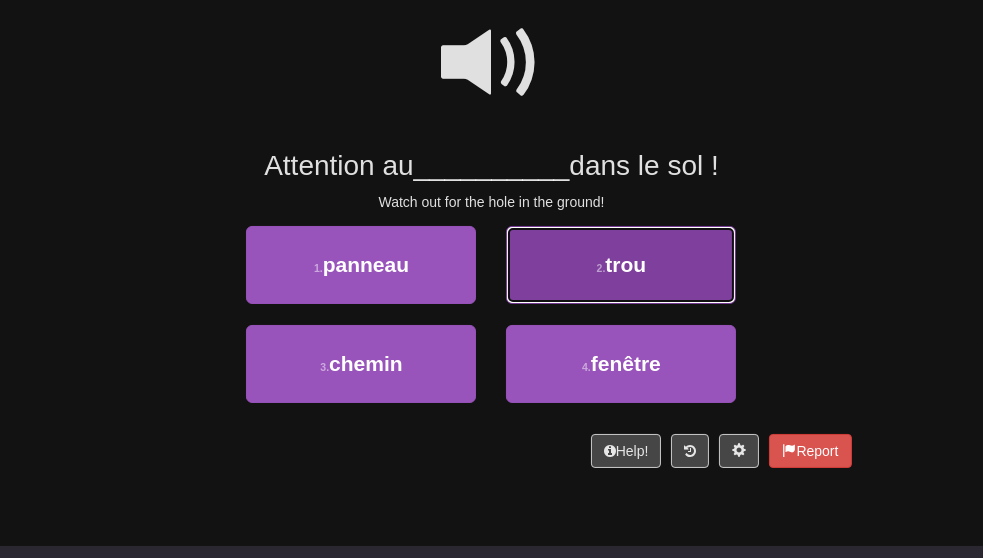 click on "2 .  trou" at bounding box center (621, 265) 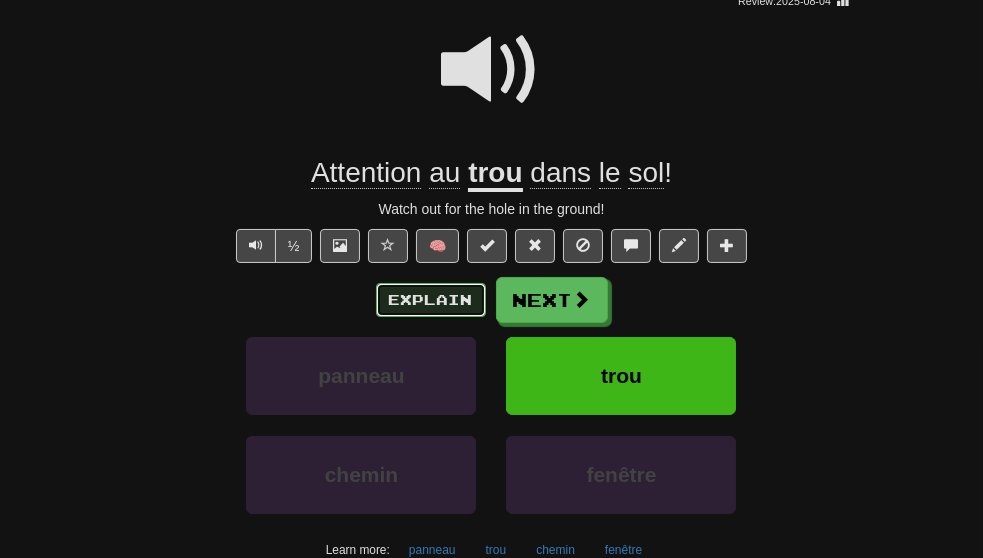 click on "Explain" at bounding box center [431, 300] 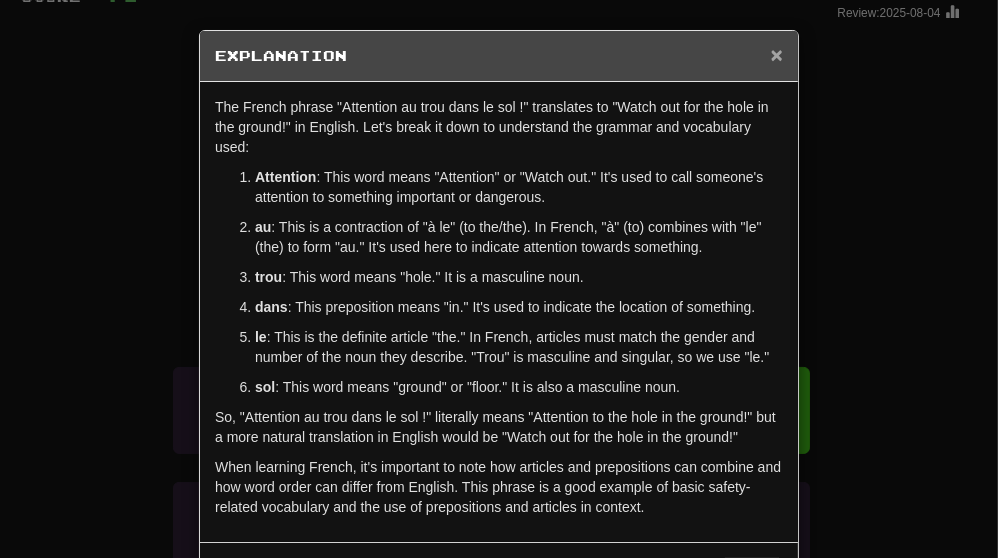 click on "×" at bounding box center (777, 54) 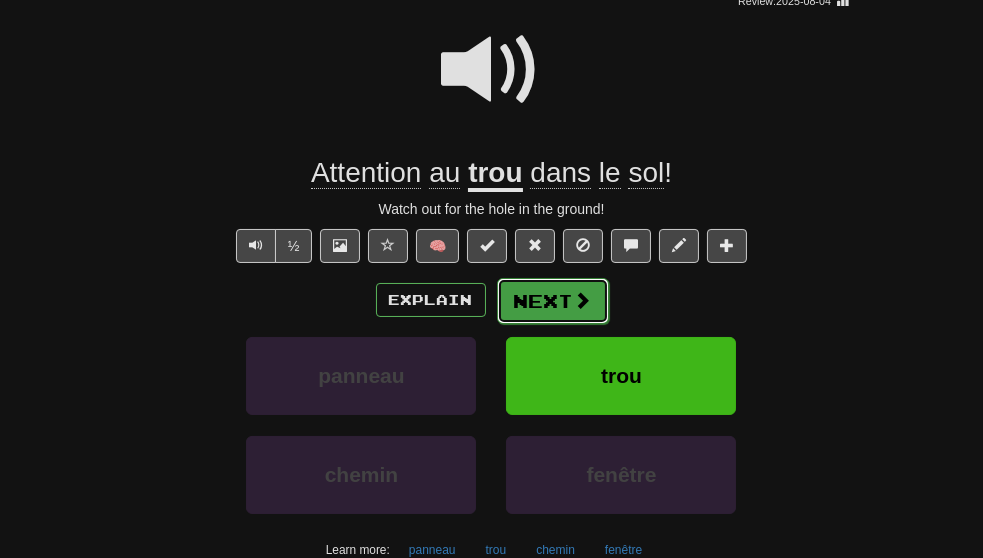 click on "Next" at bounding box center (553, 301) 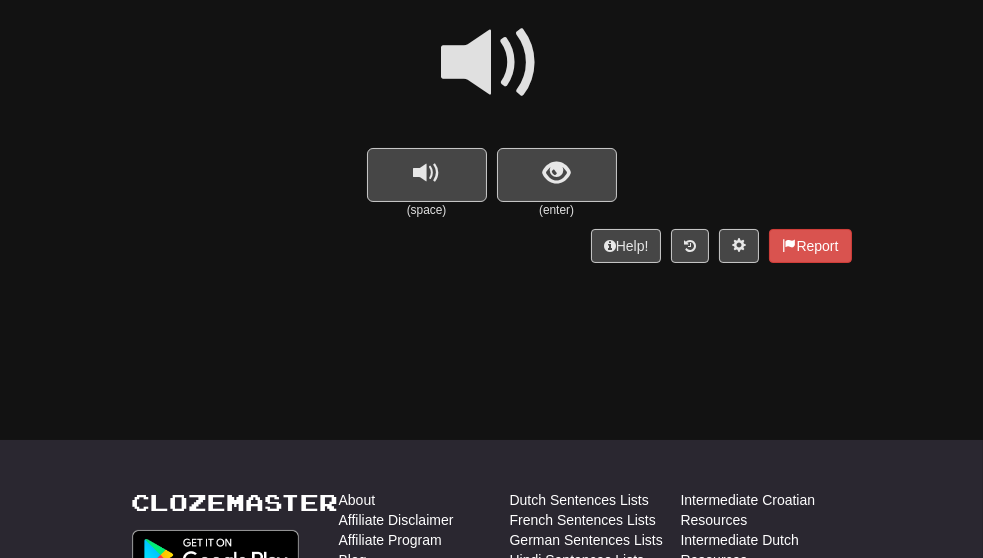 click at bounding box center (492, 63) 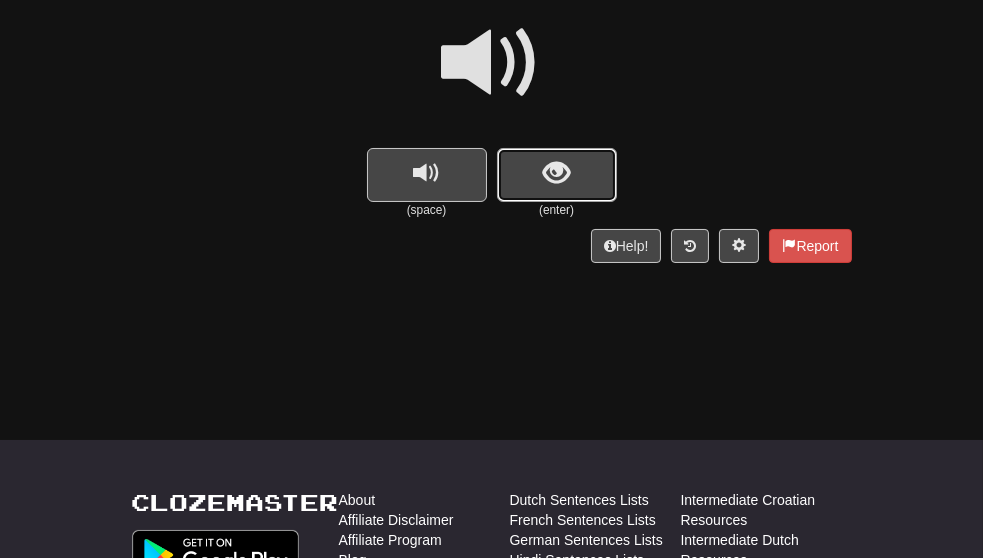 click at bounding box center (557, 175) 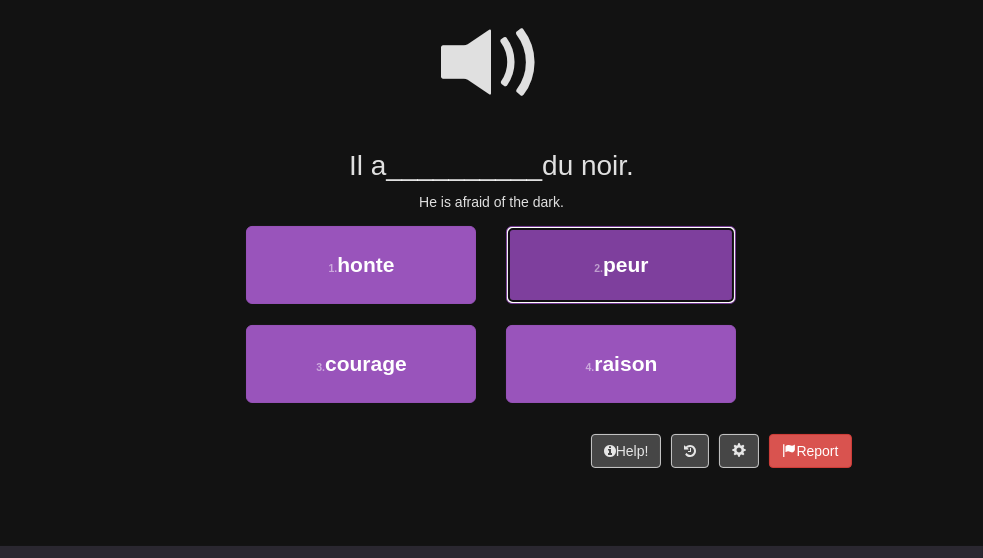 click on "peur" at bounding box center (626, 264) 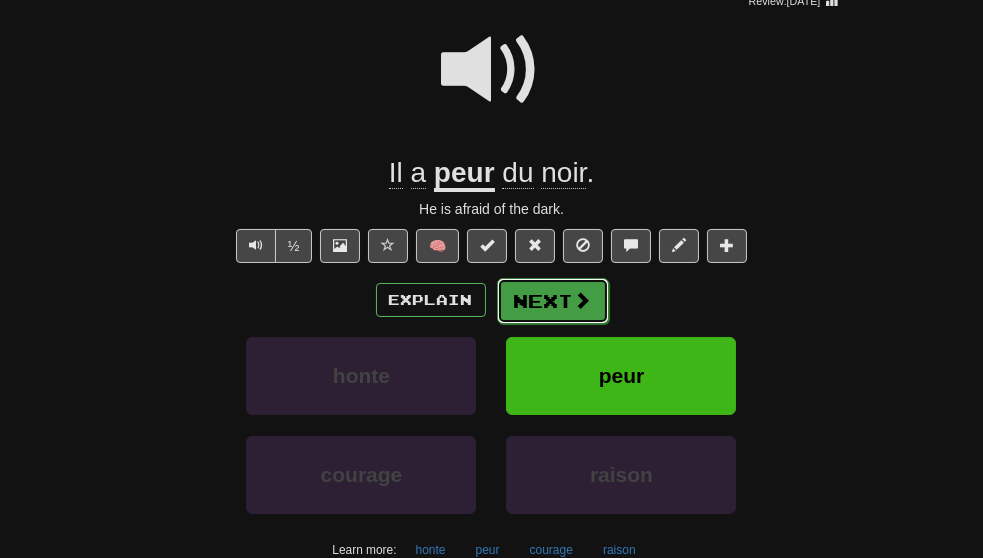 click on "Next" at bounding box center [553, 301] 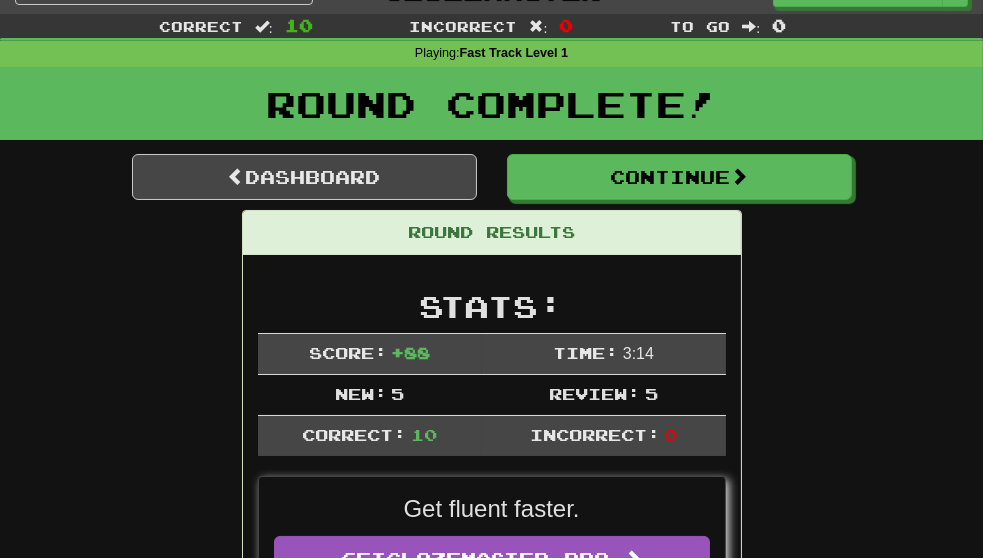 scroll, scrollTop: 36, scrollLeft: 0, axis: vertical 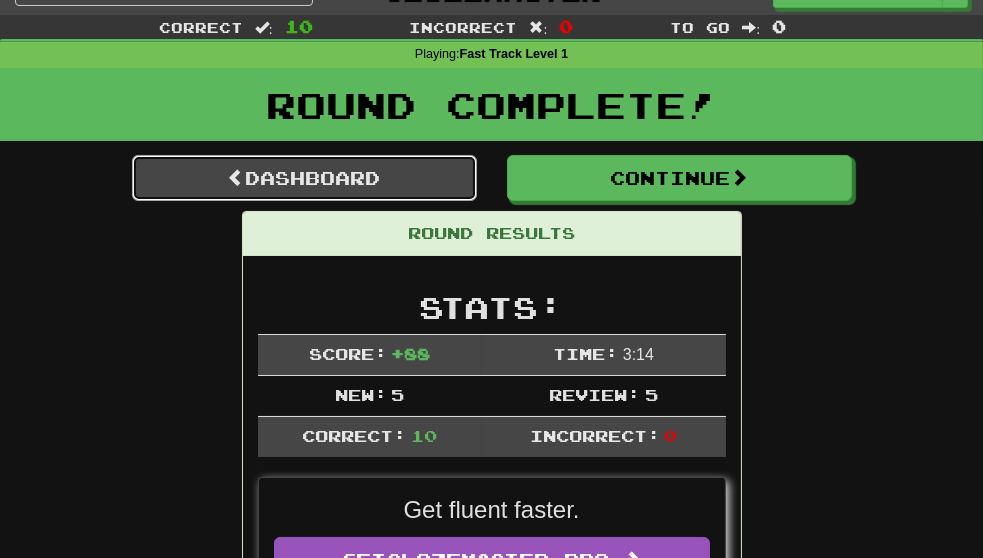 click on "Dashboard" at bounding box center (304, 178) 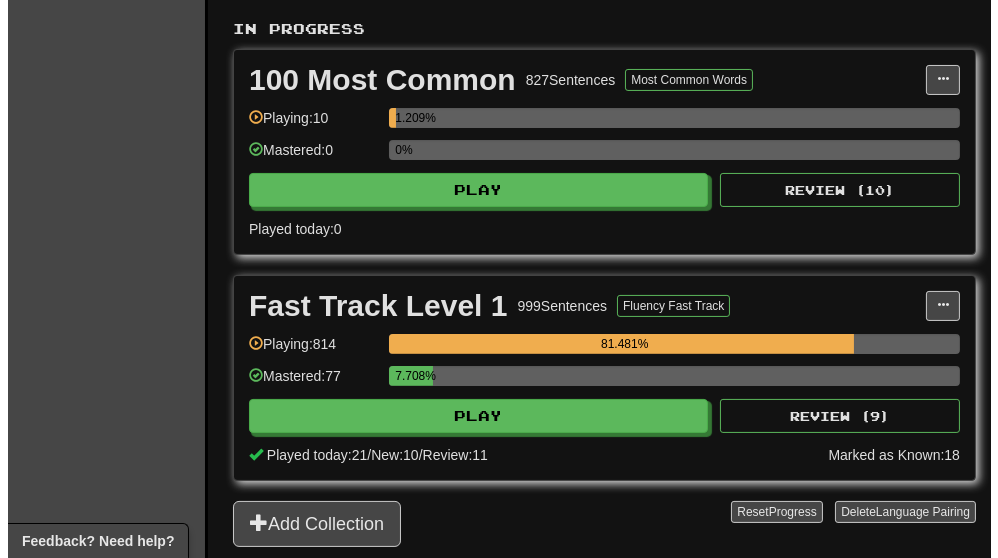 scroll, scrollTop: 502, scrollLeft: 0, axis: vertical 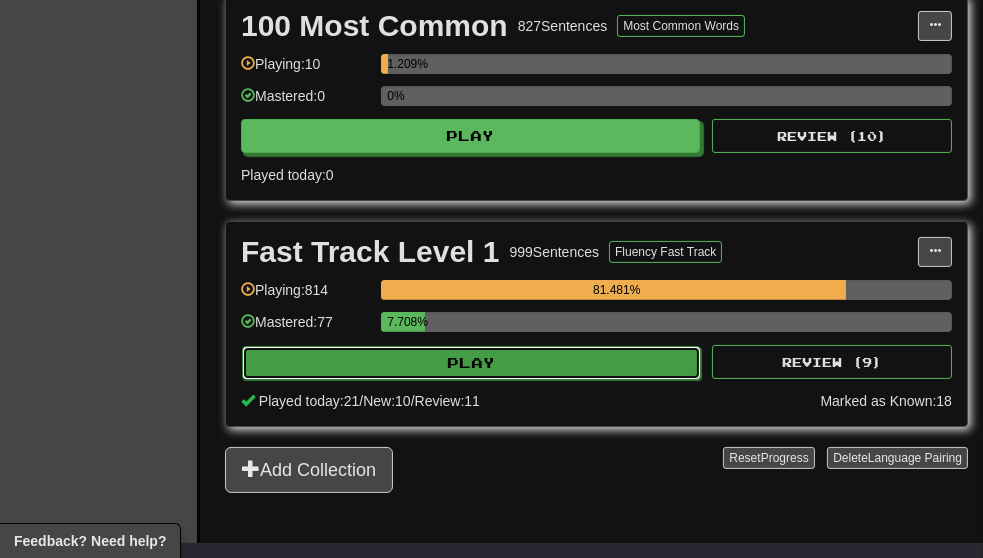 click on "Play" at bounding box center [471, 363] 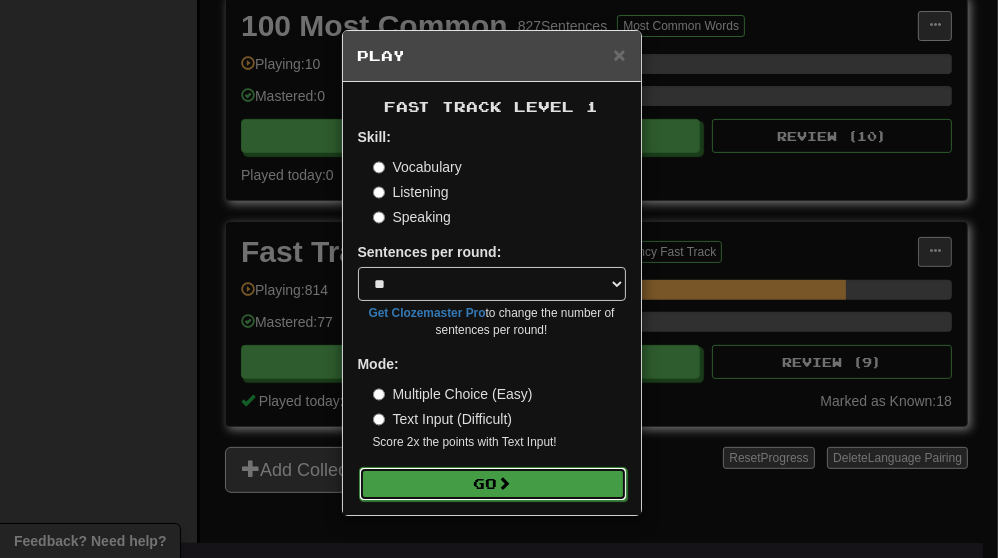 click on "Go" at bounding box center (493, 484) 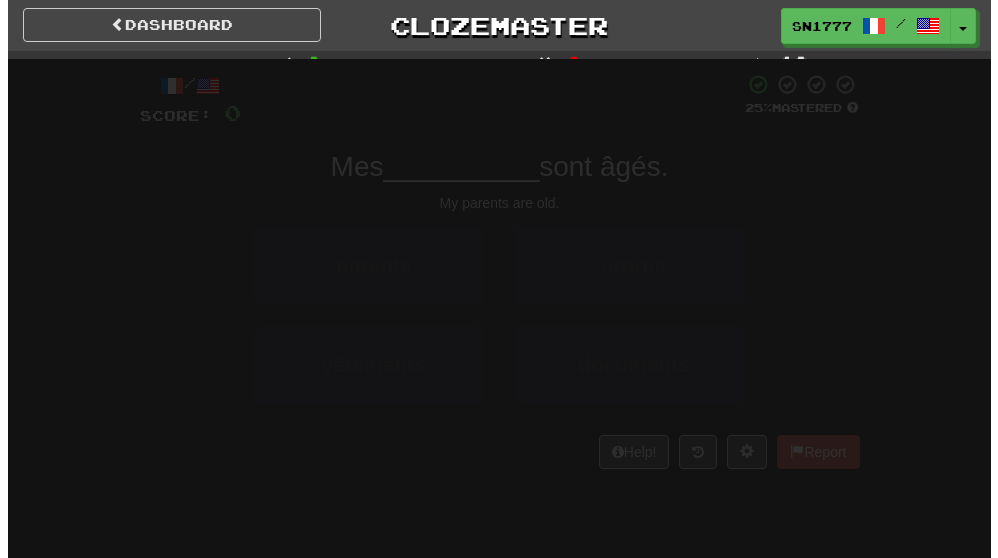 scroll, scrollTop: 0, scrollLeft: 0, axis: both 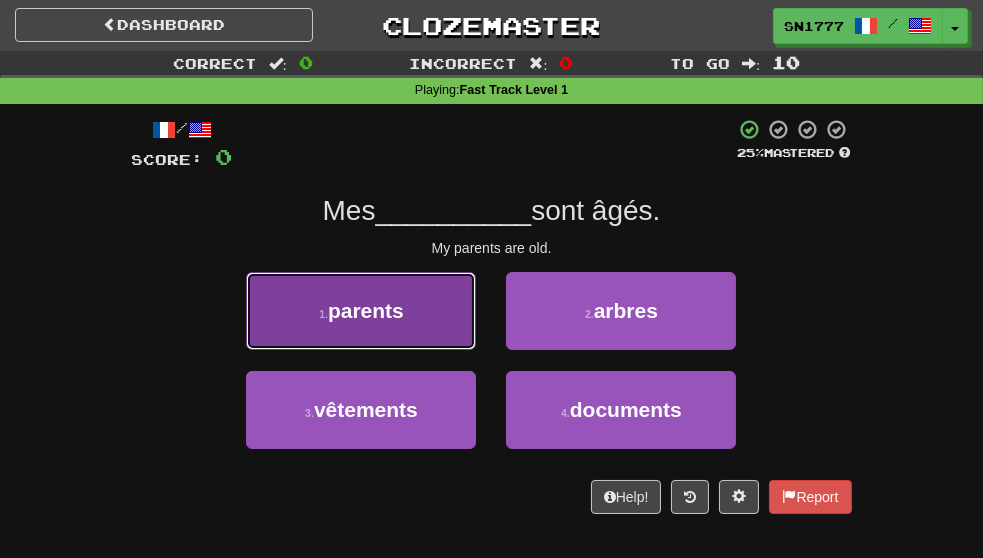 click on "1 .  parents" at bounding box center [361, 311] 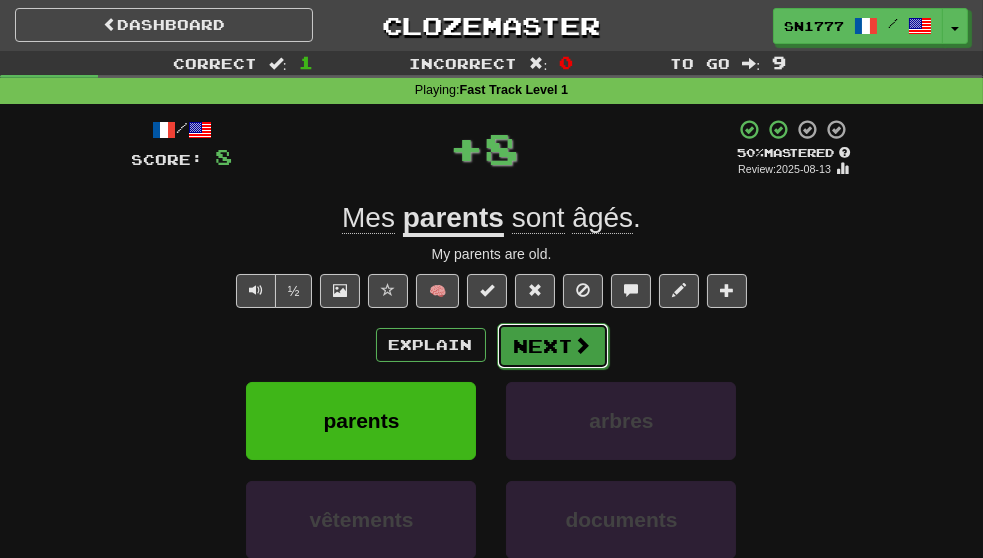 click on "Next" at bounding box center (553, 346) 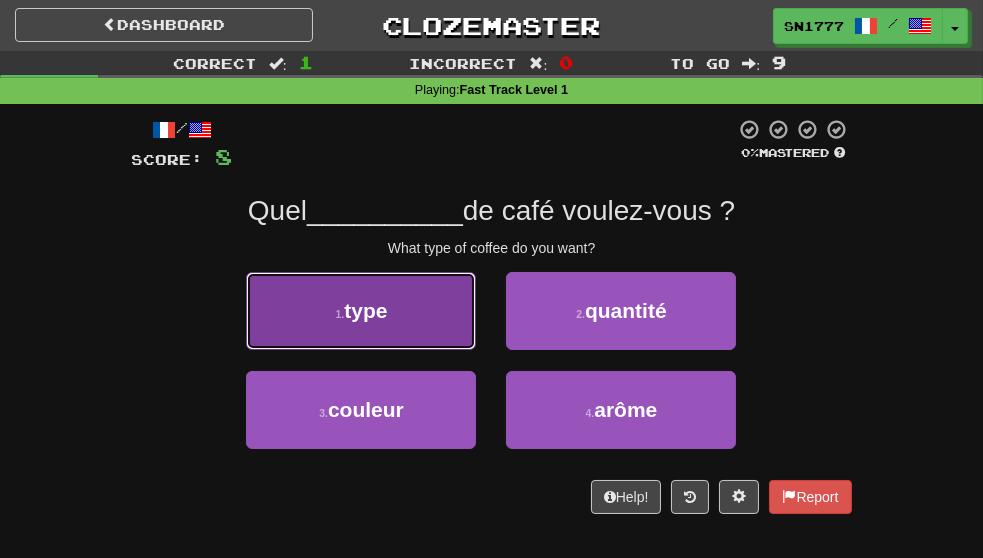 click on "1 .  type" at bounding box center (361, 311) 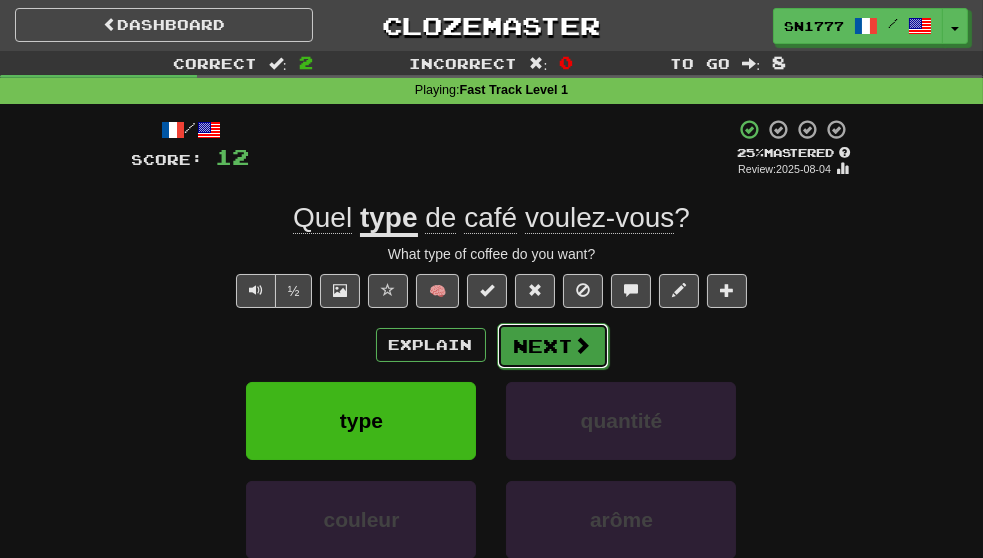click on "Next" at bounding box center (553, 346) 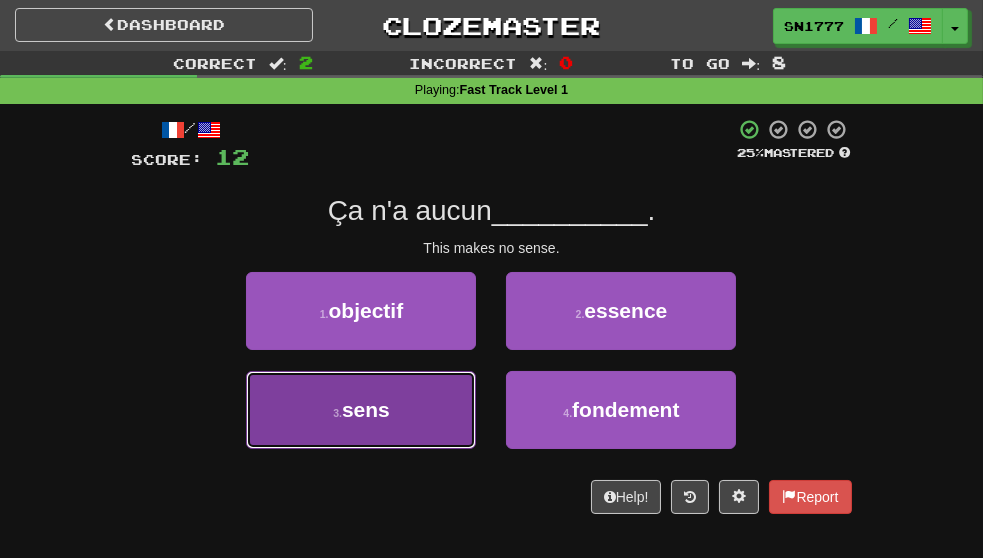 click on "3 .  sens" at bounding box center [361, 410] 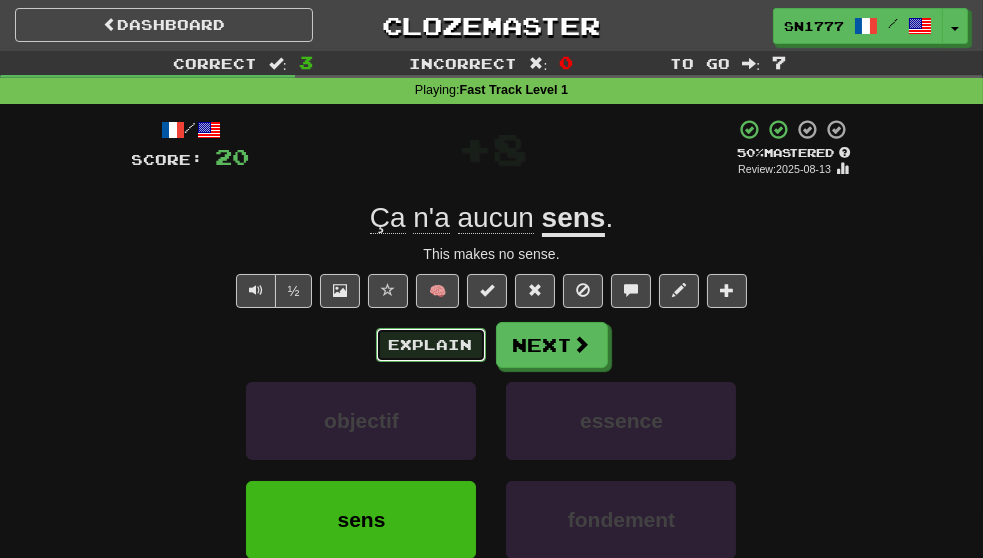 click on "Explain" at bounding box center (431, 345) 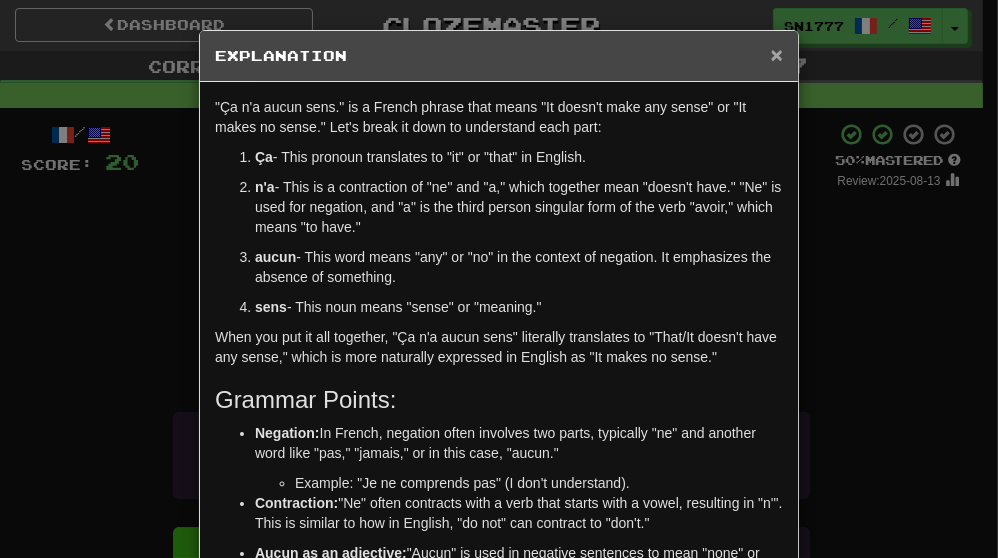 click on "×" at bounding box center [777, 54] 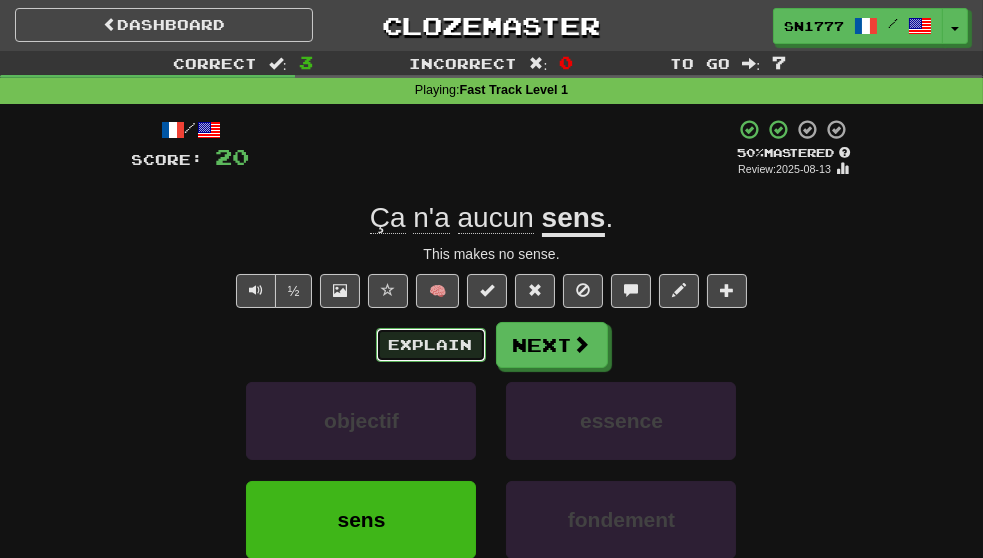 click on "Explain" at bounding box center (431, 345) 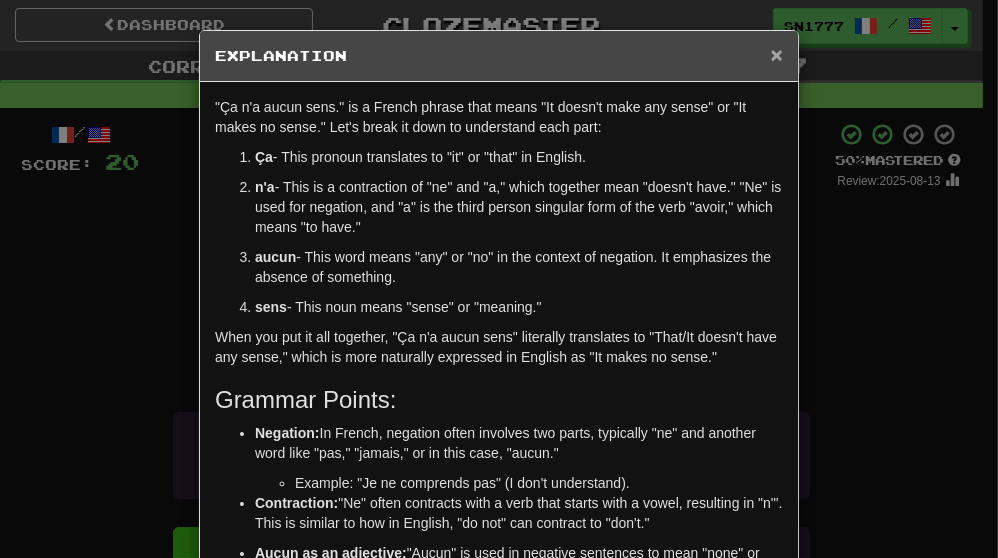 click on "×" at bounding box center (777, 54) 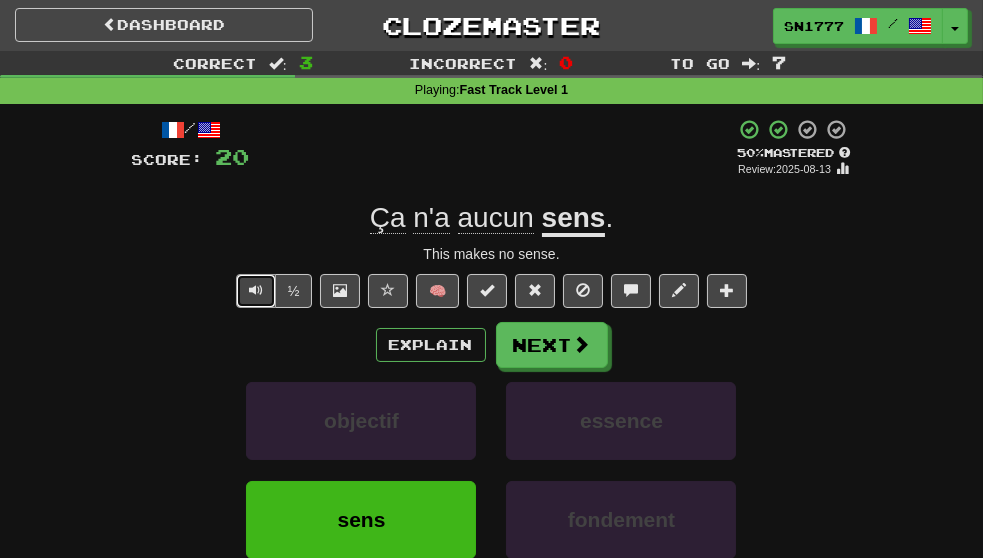 click at bounding box center [256, 290] 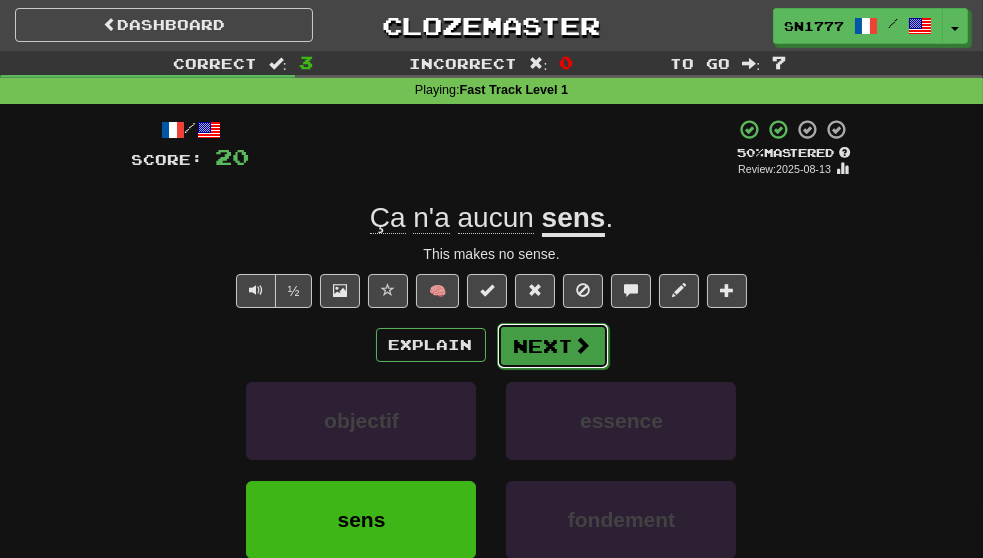click on "Next" at bounding box center [553, 346] 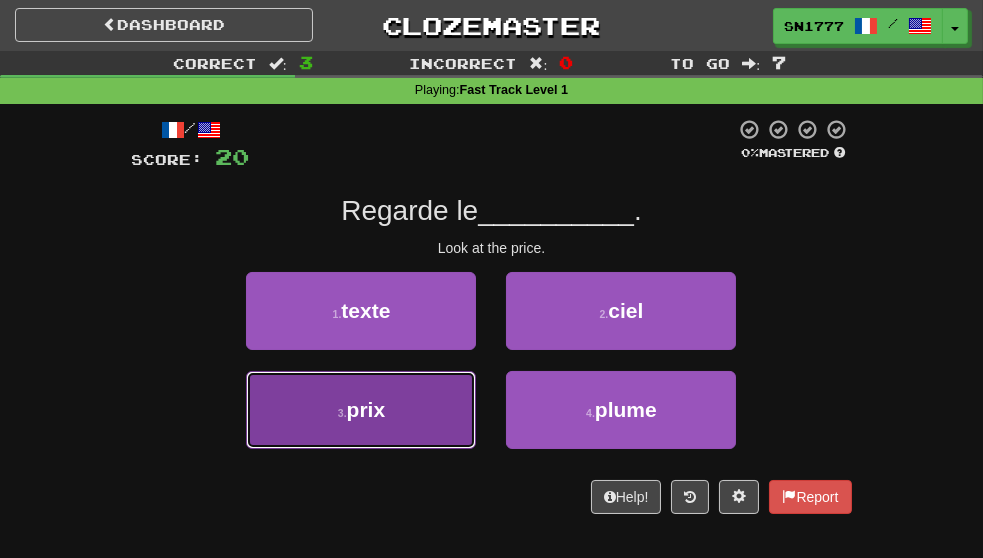 click on "3 .  prix" at bounding box center (361, 410) 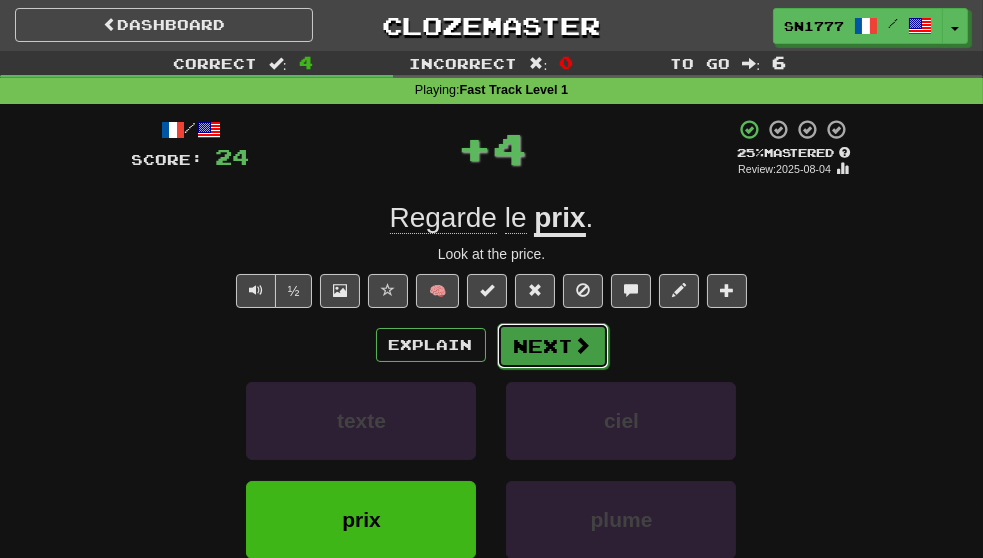 click on "Next" at bounding box center (553, 346) 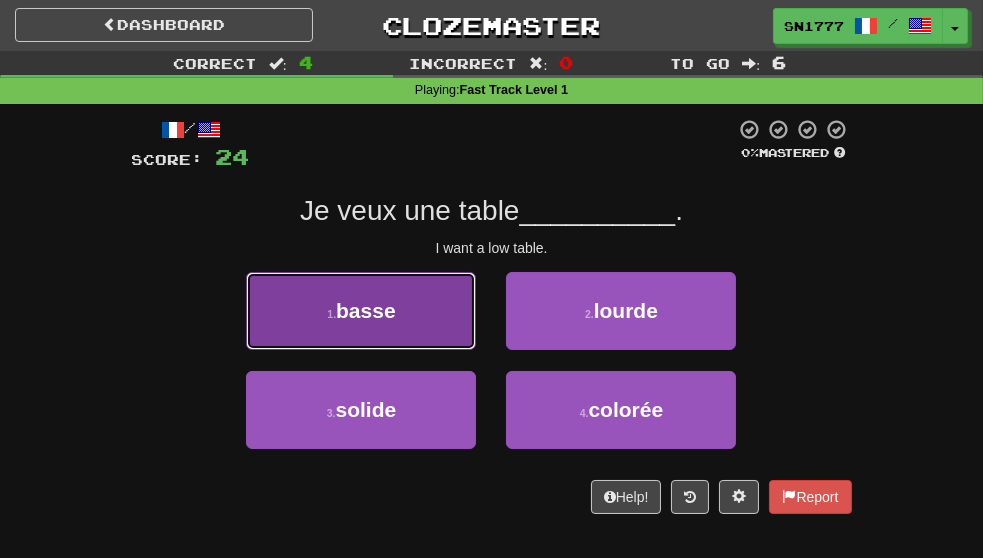 click on "1 .  basse" at bounding box center [361, 311] 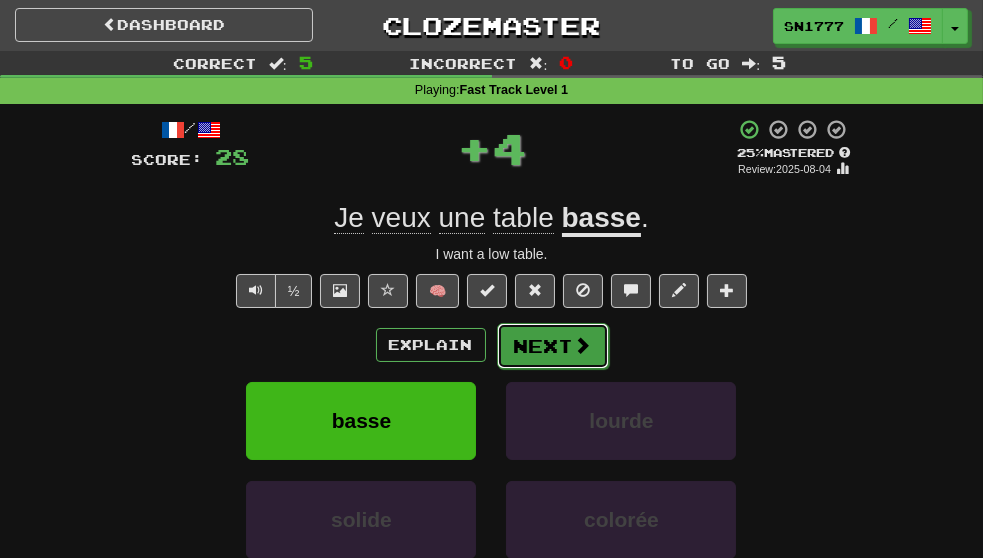 click on "Next" at bounding box center (553, 346) 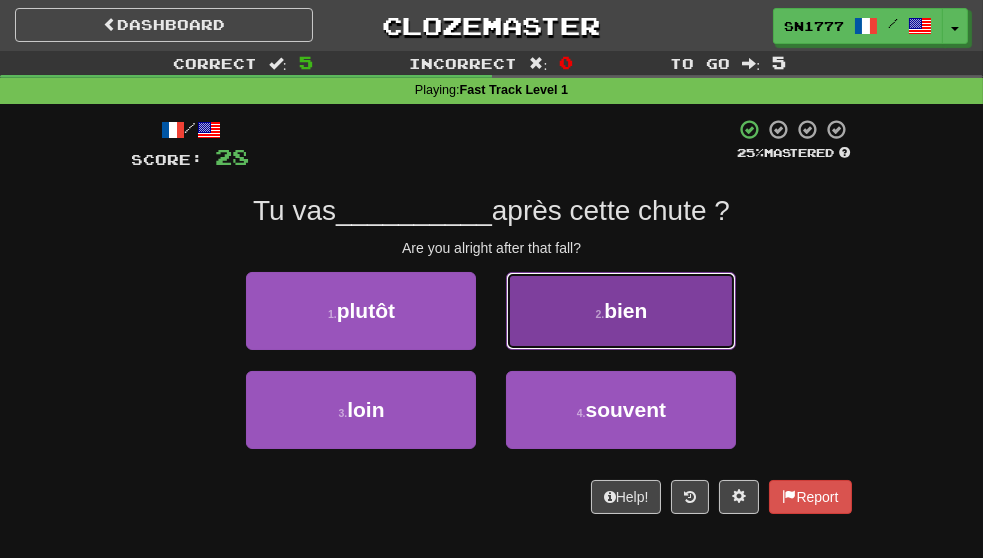click on "bien" at bounding box center [625, 310] 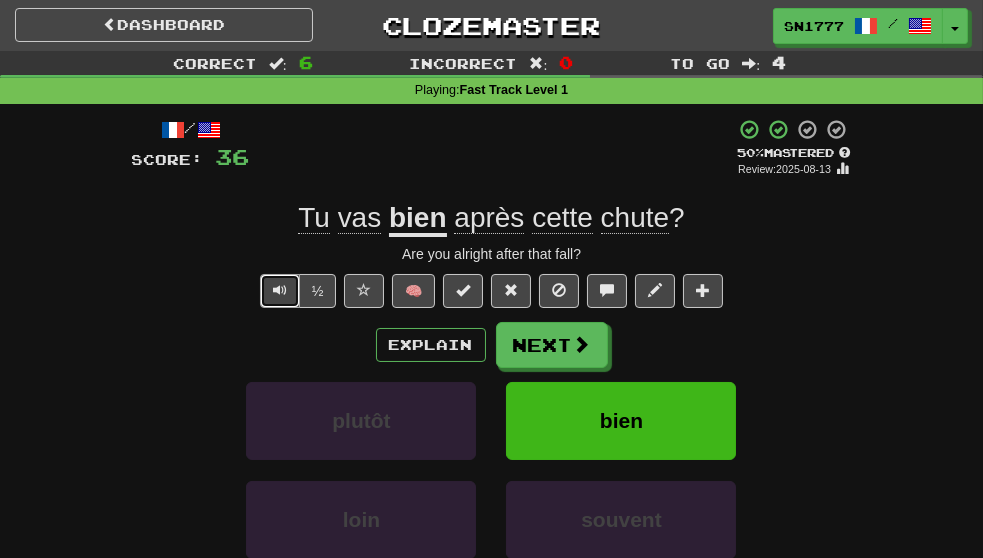 click at bounding box center (280, 290) 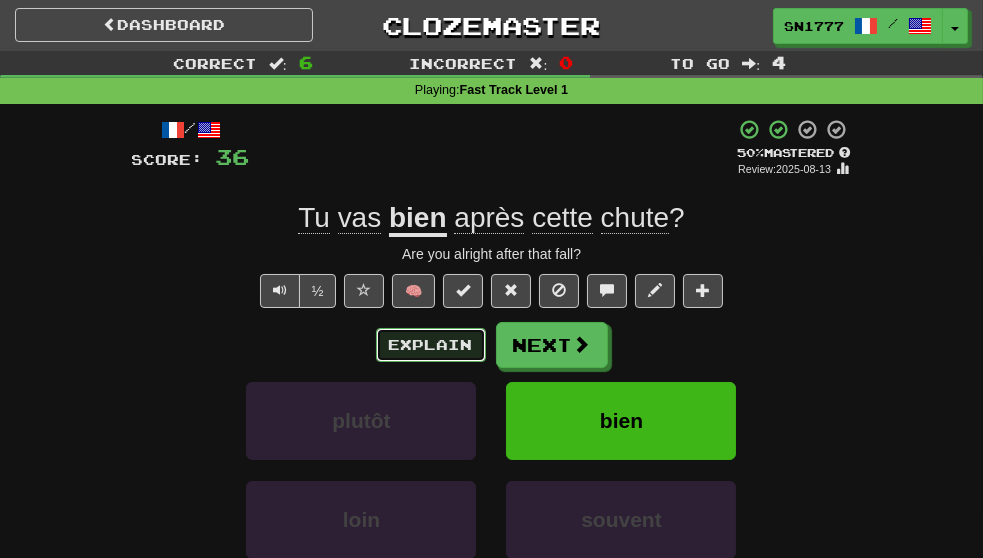 click on "Explain" at bounding box center (431, 345) 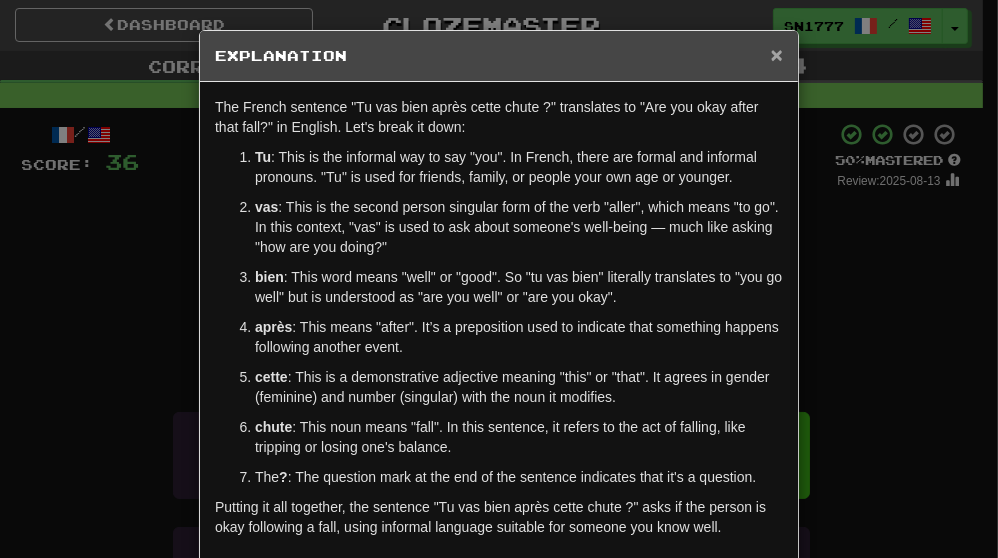 click on "×" at bounding box center [777, 54] 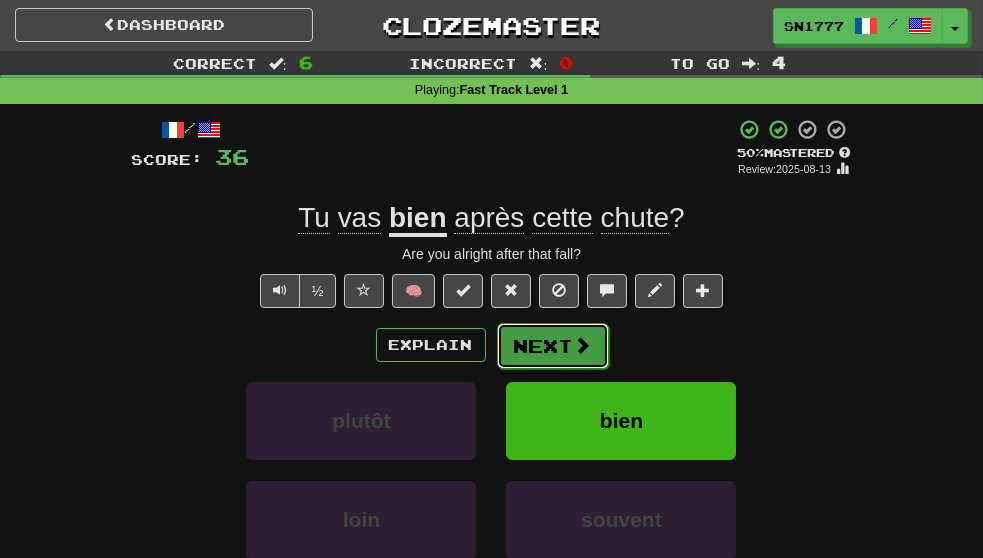 click on "Next" at bounding box center (553, 346) 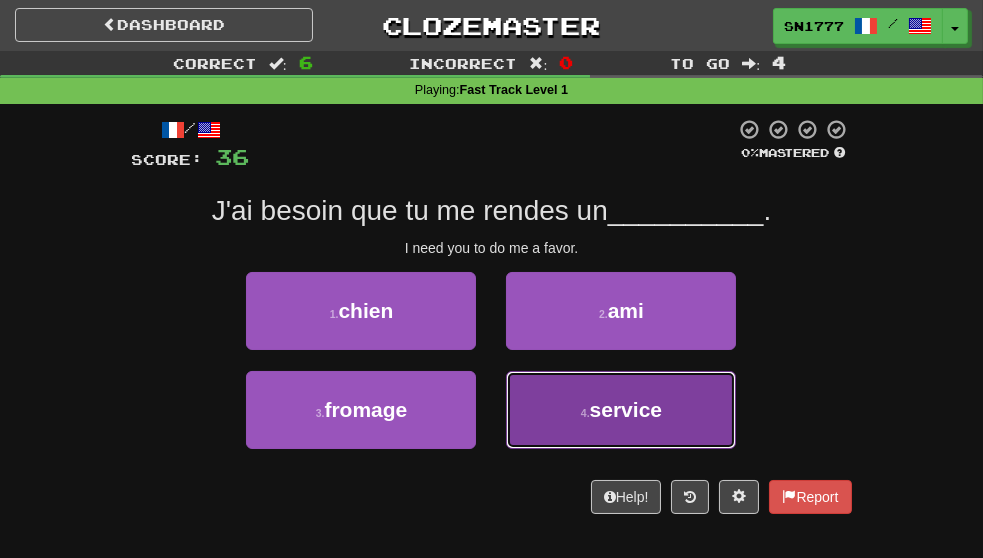 click on "service" at bounding box center (626, 409) 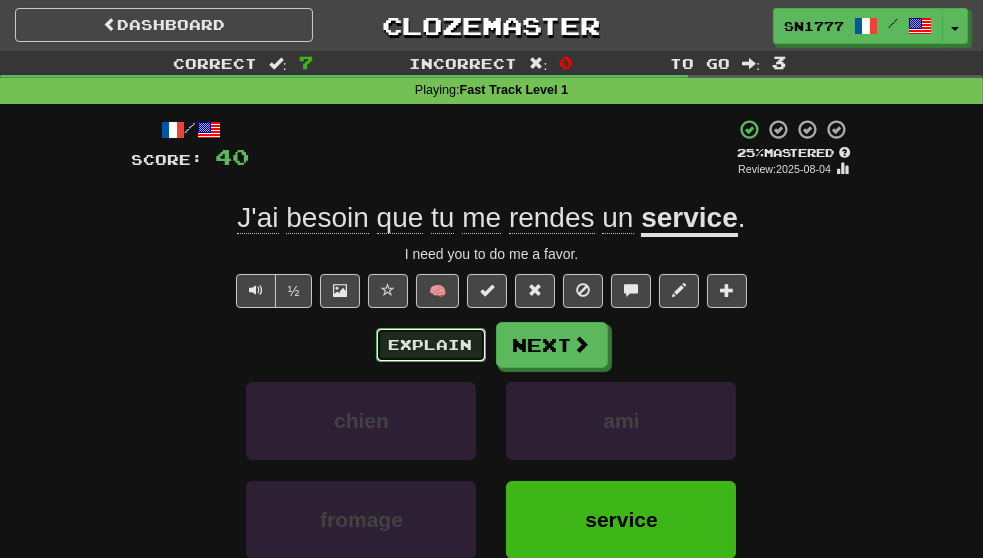 click on "Explain" at bounding box center [431, 345] 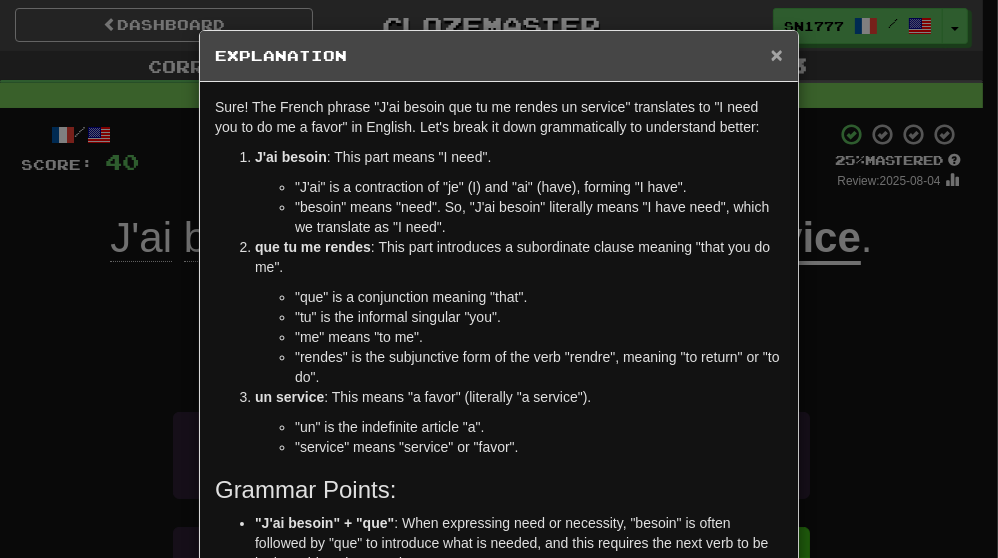 click on "×" at bounding box center [777, 54] 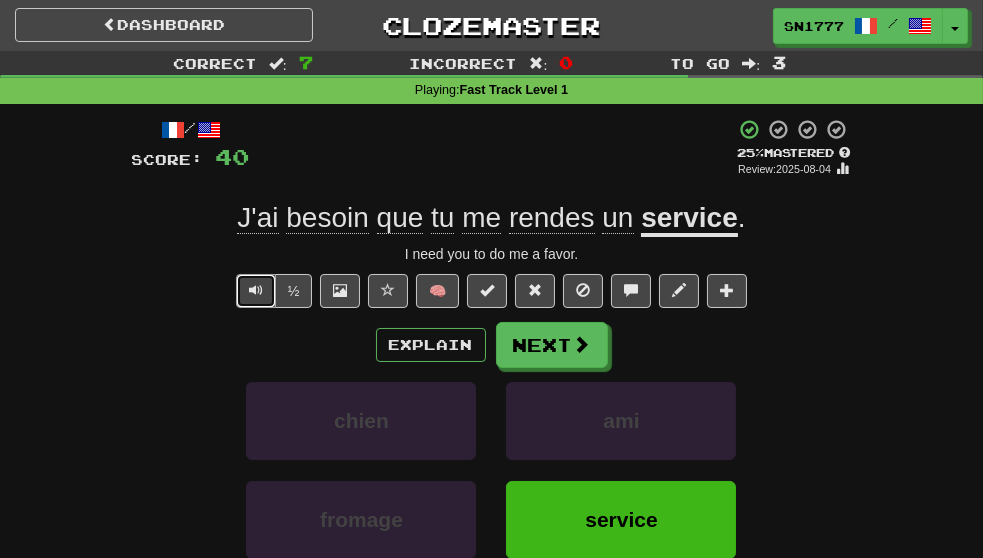 click at bounding box center [256, 290] 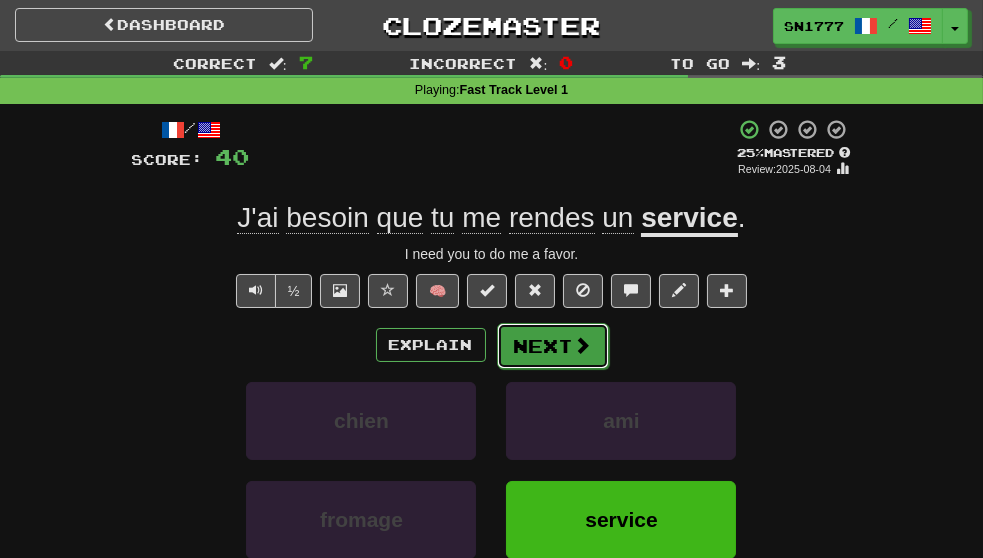 click on "Next" at bounding box center [553, 346] 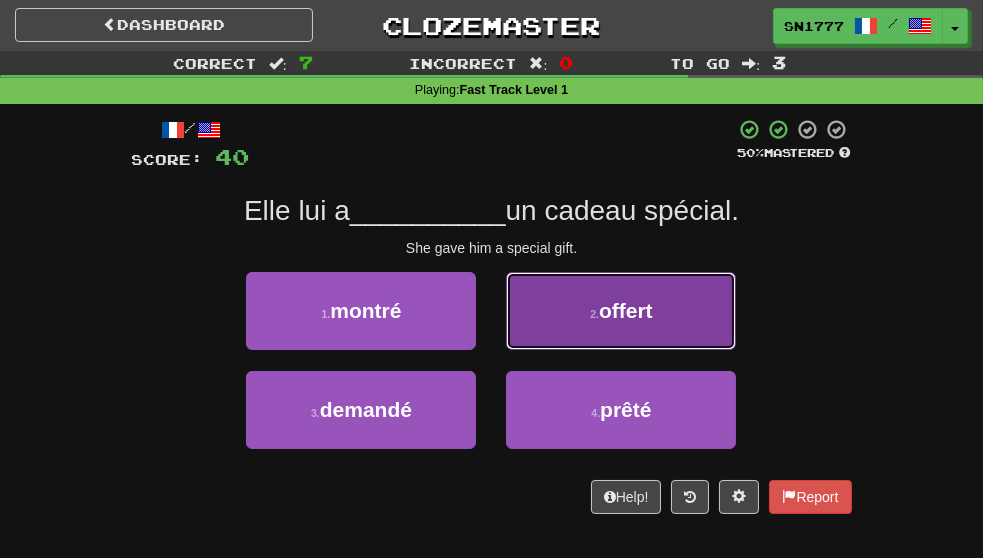 click on "2 .  offert" at bounding box center [621, 311] 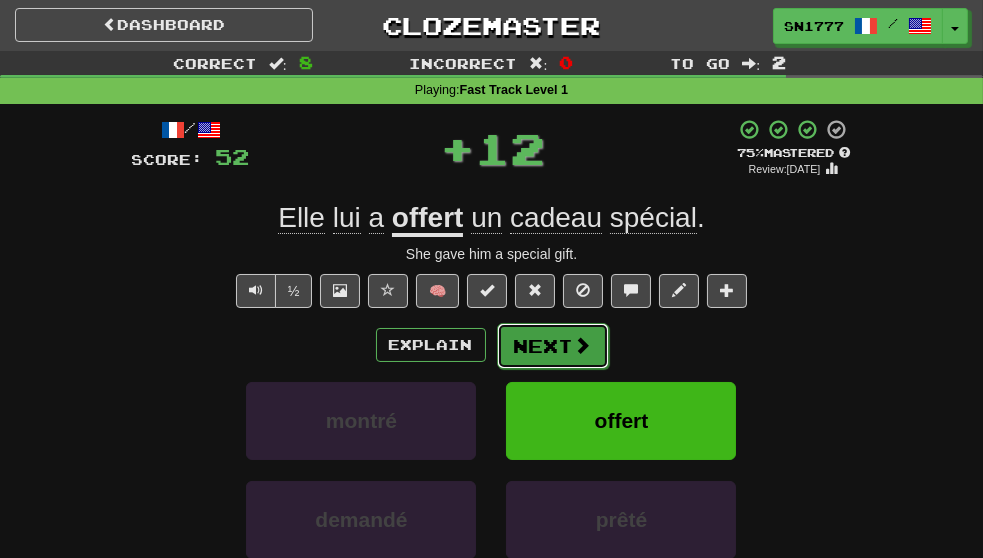 click at bounding box center [583, 345] 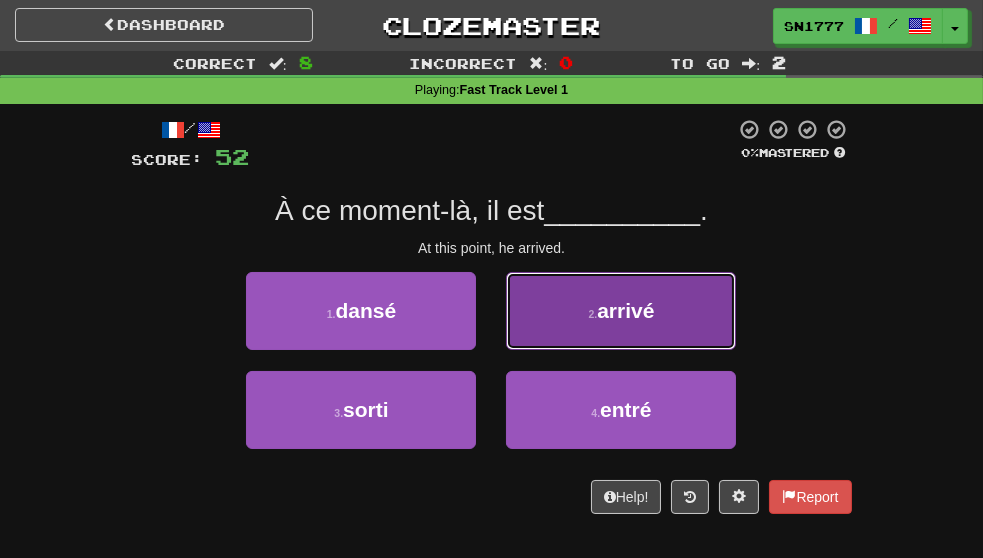 click on "2 .  arrivé" at bounding box center (621, 311) 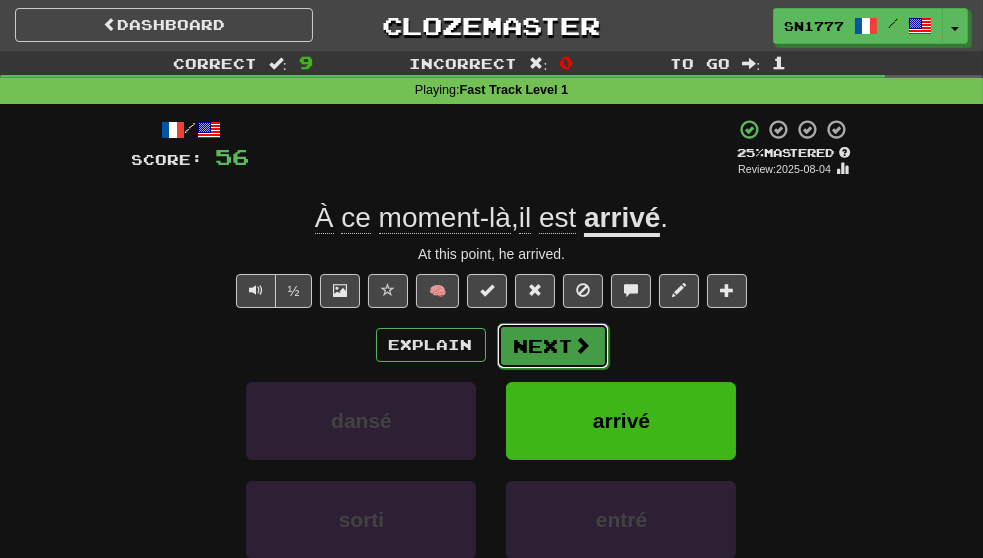 click on "Next" at bounding box center [553, 346] 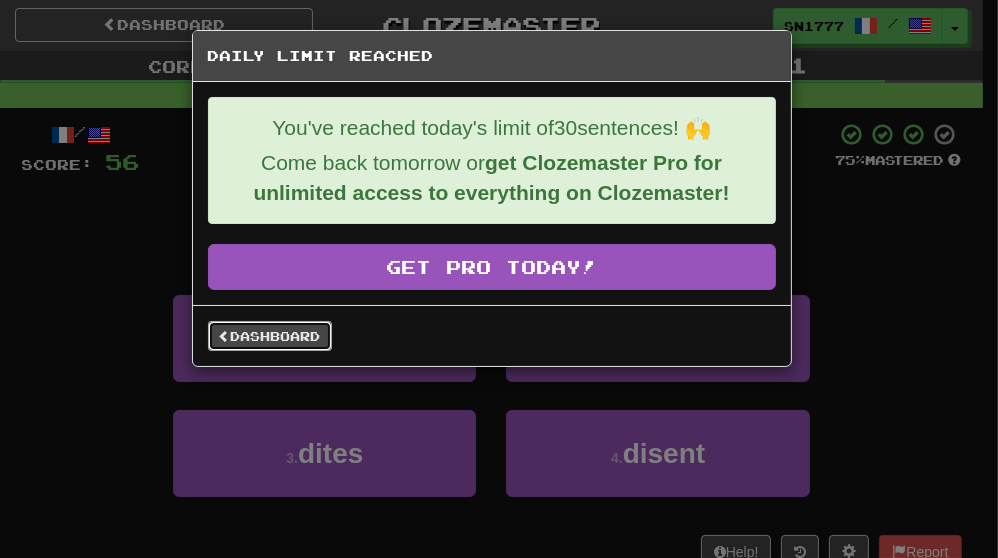 click on "Dashboard" at bounding box center [270, 336] 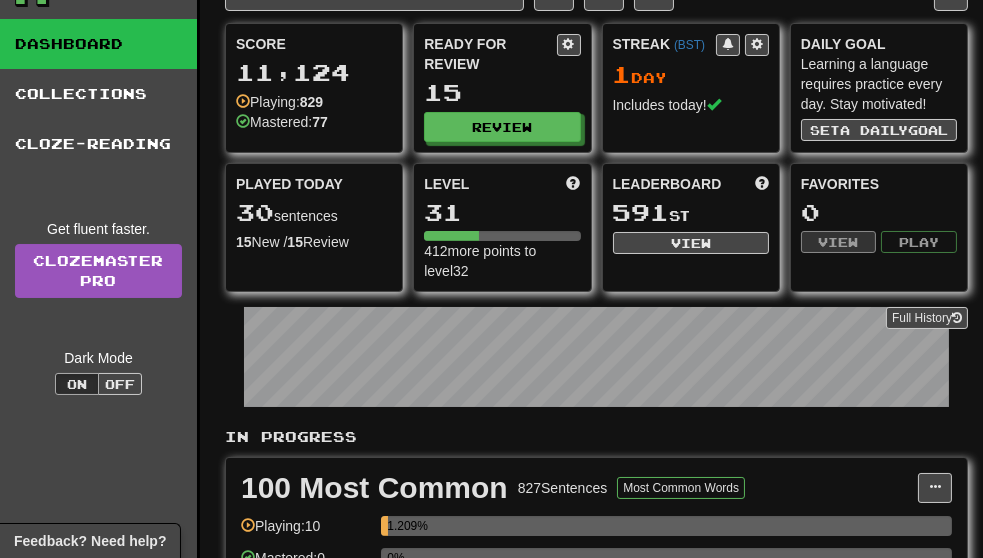 scroll, scrollTop: 41, scrollLeft: 0, axis: vertical 